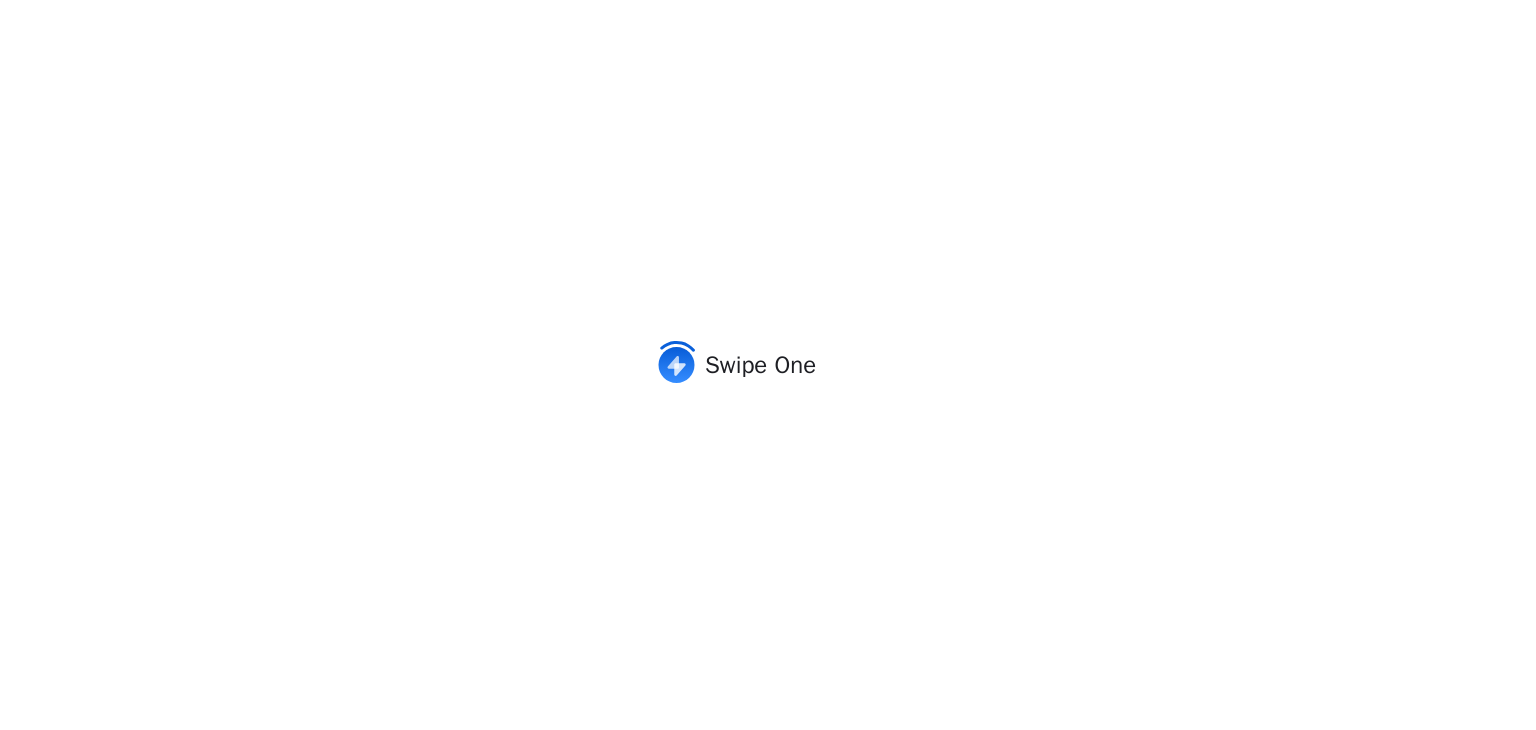 scroll, scrollTop: 0, scrollLeft: 0, axis: both 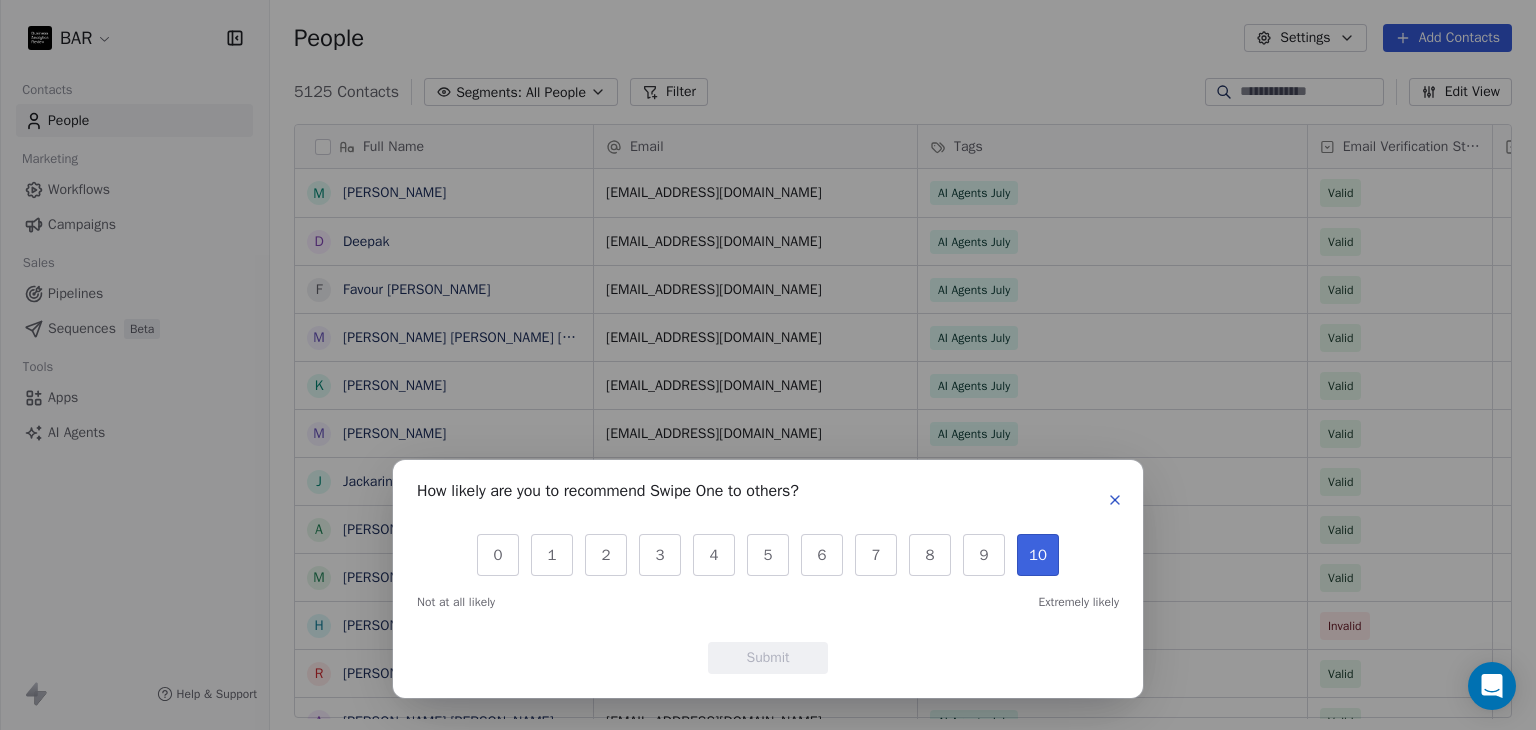click on "10" at bounding box center [1038, 555] 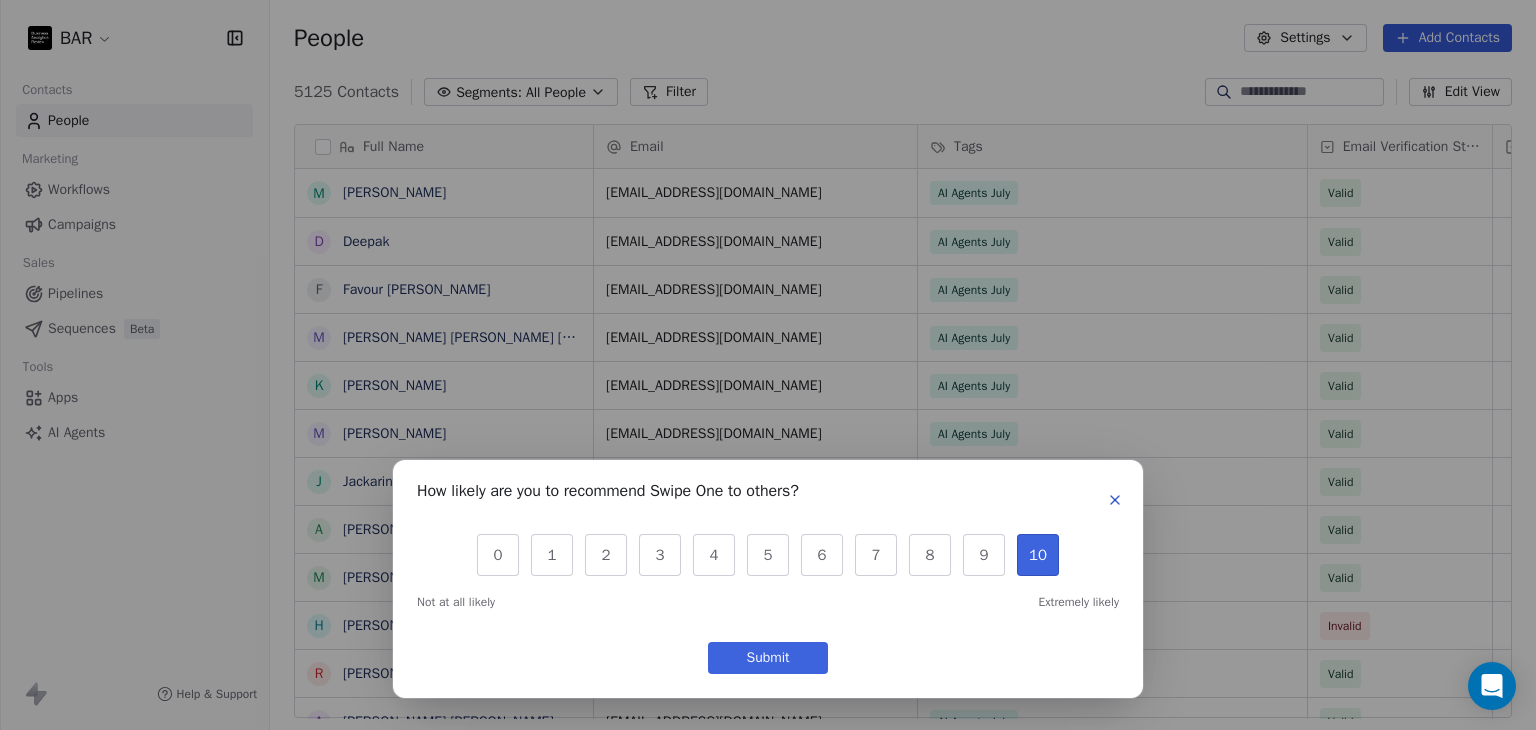 click at bounding box center (1115, 500) 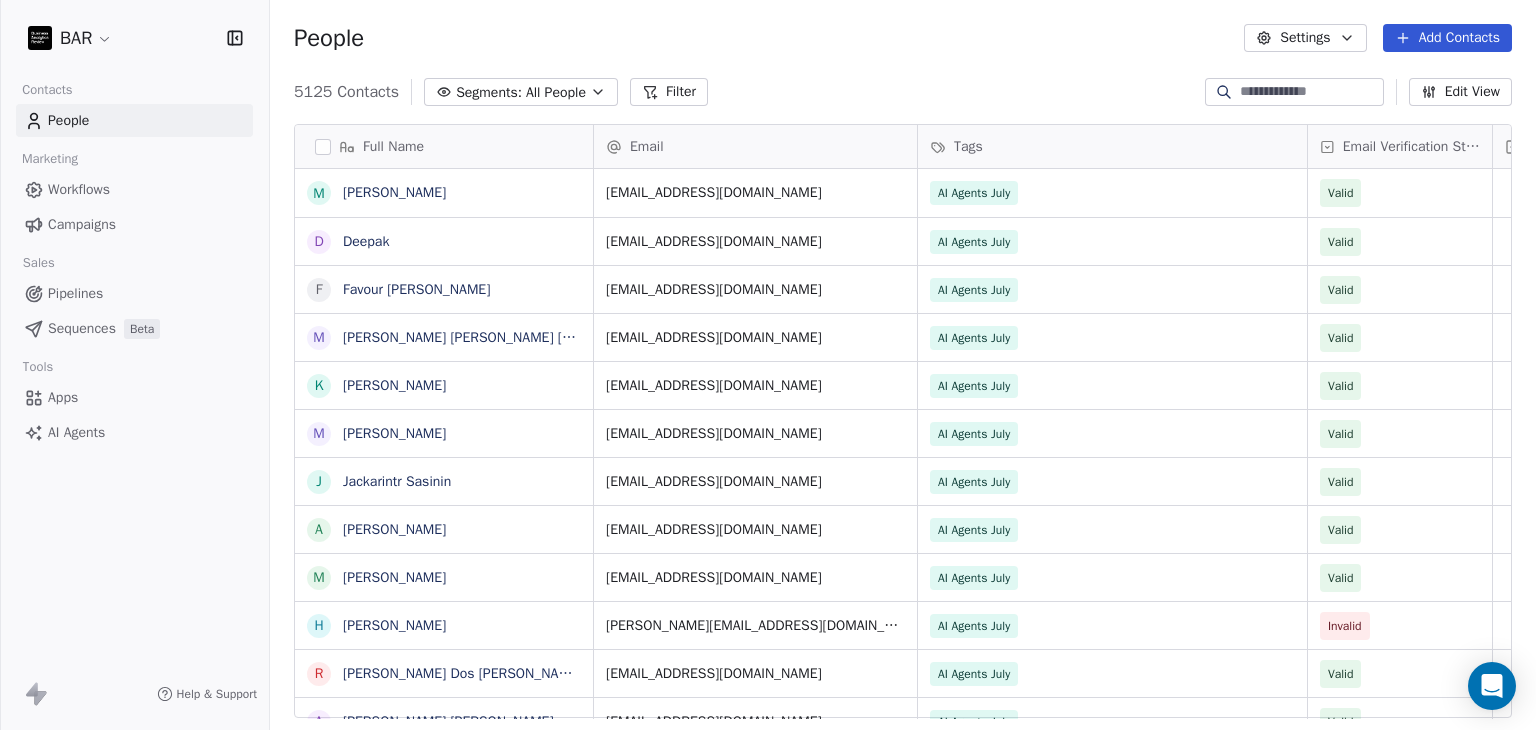 scroll, scrollTop: 0, scrollLeft: 0, axis: both 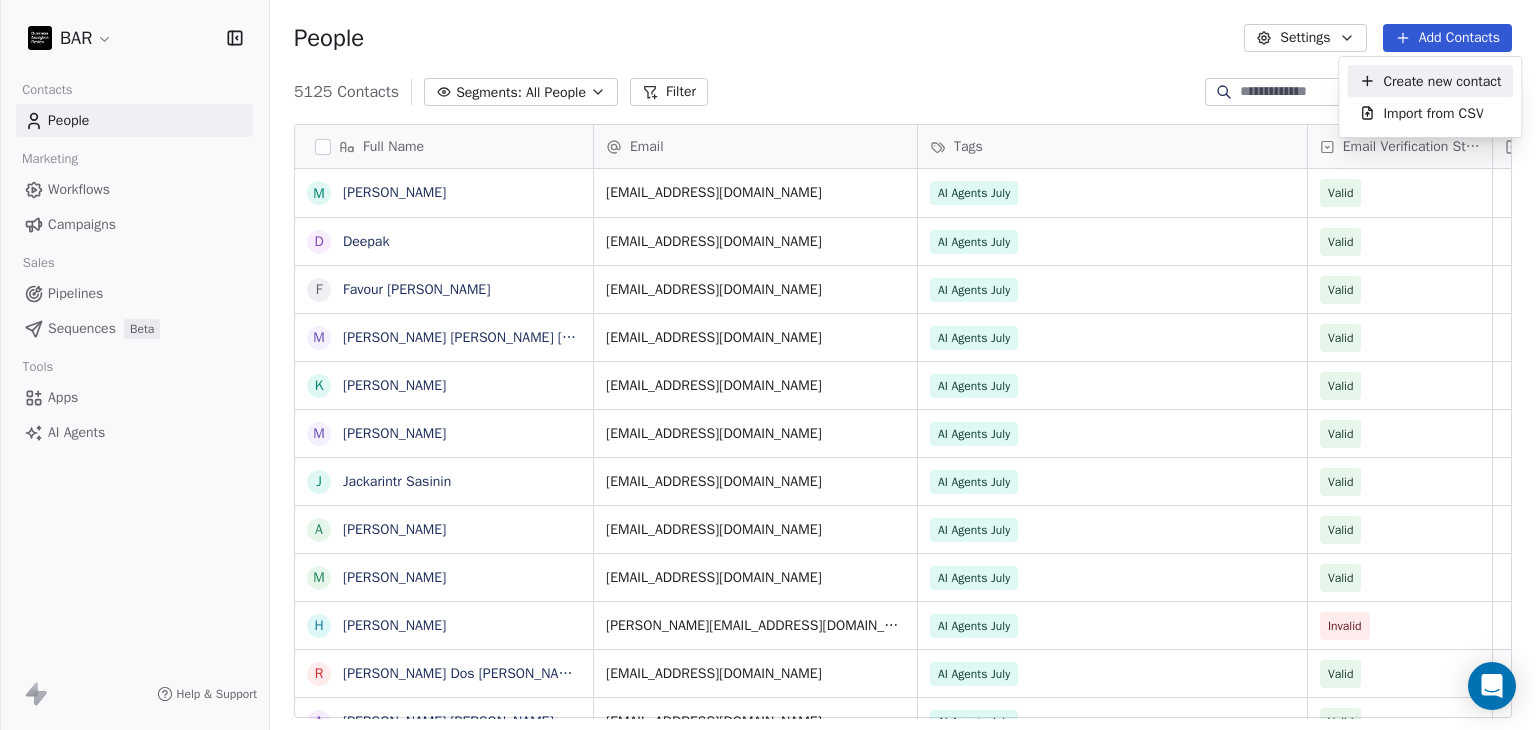 click on "Create new contact" at bounding box center [1442, 81] 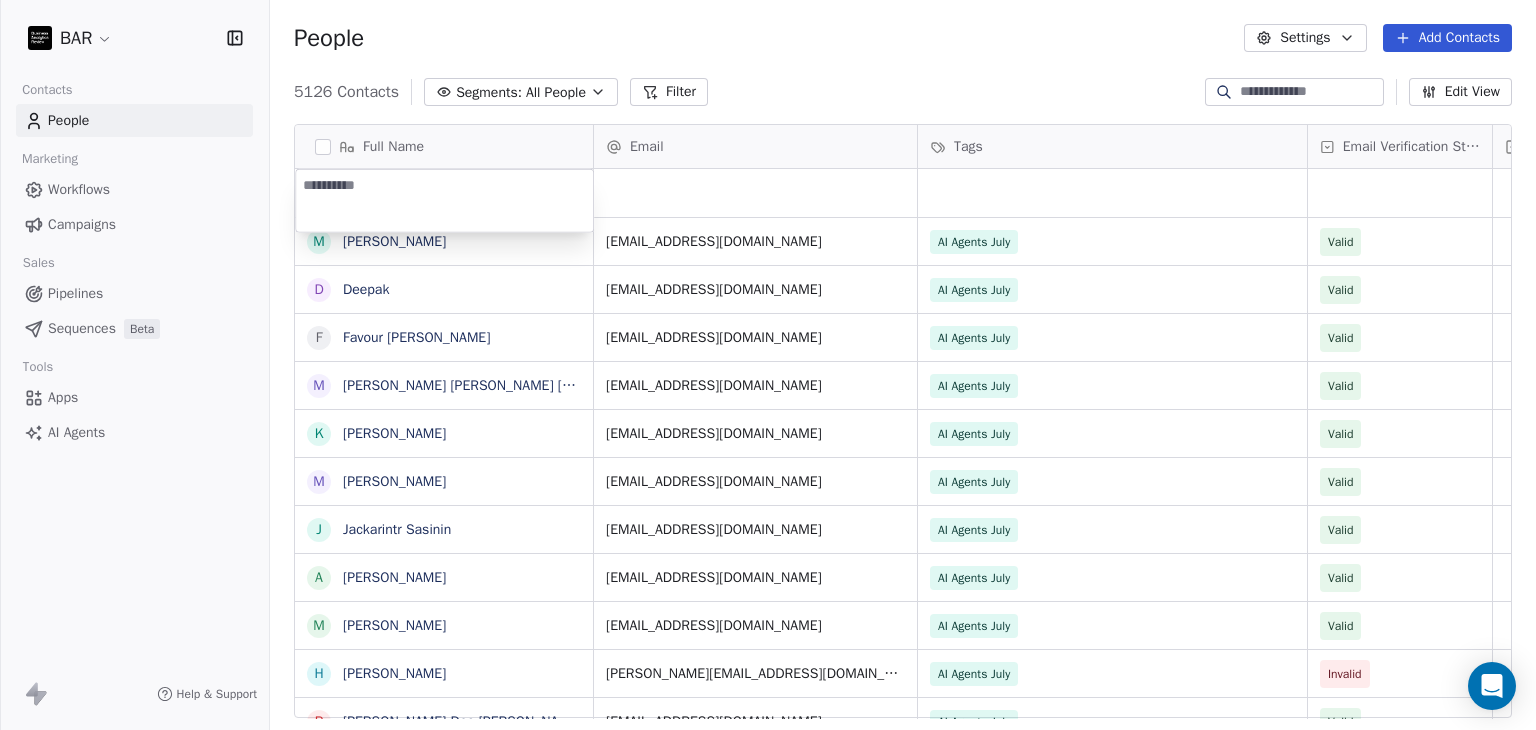 click on "BAR Contacts People Marketing Workflows Campaigns Sales Pipelines Sequences Beta Tools Apps AI Agents Help & Support People Settings  Add Contacts 5126 Contacts Segments: All People Filter  Edit View Tag Add to Sequence Full Name M [PERSON_NAME] D Deepak F Favour [PERSON_NAME] M [PERSON_NAME] [PERSON_NAME] [PERSON_NAME] K [PERSON_NAME] M [PERSON_NAME] J Jackarintr Sasinin A [PERSON_NAME] m [PERSON_NAME] H [PERSON_NAME] Dos [PERSON_NAME] A [PERSON_NAME] [PERSON_NAME] P Pop [PERSON_NAME] R [PERSON_NAME] P [PERSON_NAME] N [PERSON_NAME] M [PERSON_NAME] d deeq mohamed A [PERSON_NAME] R [PERSON_NAME] N [PERSON_NAME] T [PERSON_NAME] A [PERSON_NAME] W [PERSON_NAME] L Like You A [PERSON_NAME] R [PERSON_NAME] M [PERSON_NAME] C [PERSON_NAME] C [PERSON_NAME] Email Tags Email Verification Status Status [EMAIL_ADDRESS][DOMAIN_NAME] AI Agents July Valid [EMAIL_ADDRESS][DOMAIN_NAME] AI Agents July Valid [EMAIL_ADDRESS][DOMAIN_NAME] AI Agents July Valid [EMAIL_ADDRESS][DOMAIN_NAME] AI Agents July Valid [EMAIL_ADDRESS][DOMAIN_NAME] AI Agents July Valid AI Agents July" at bounding box center (768, 365) 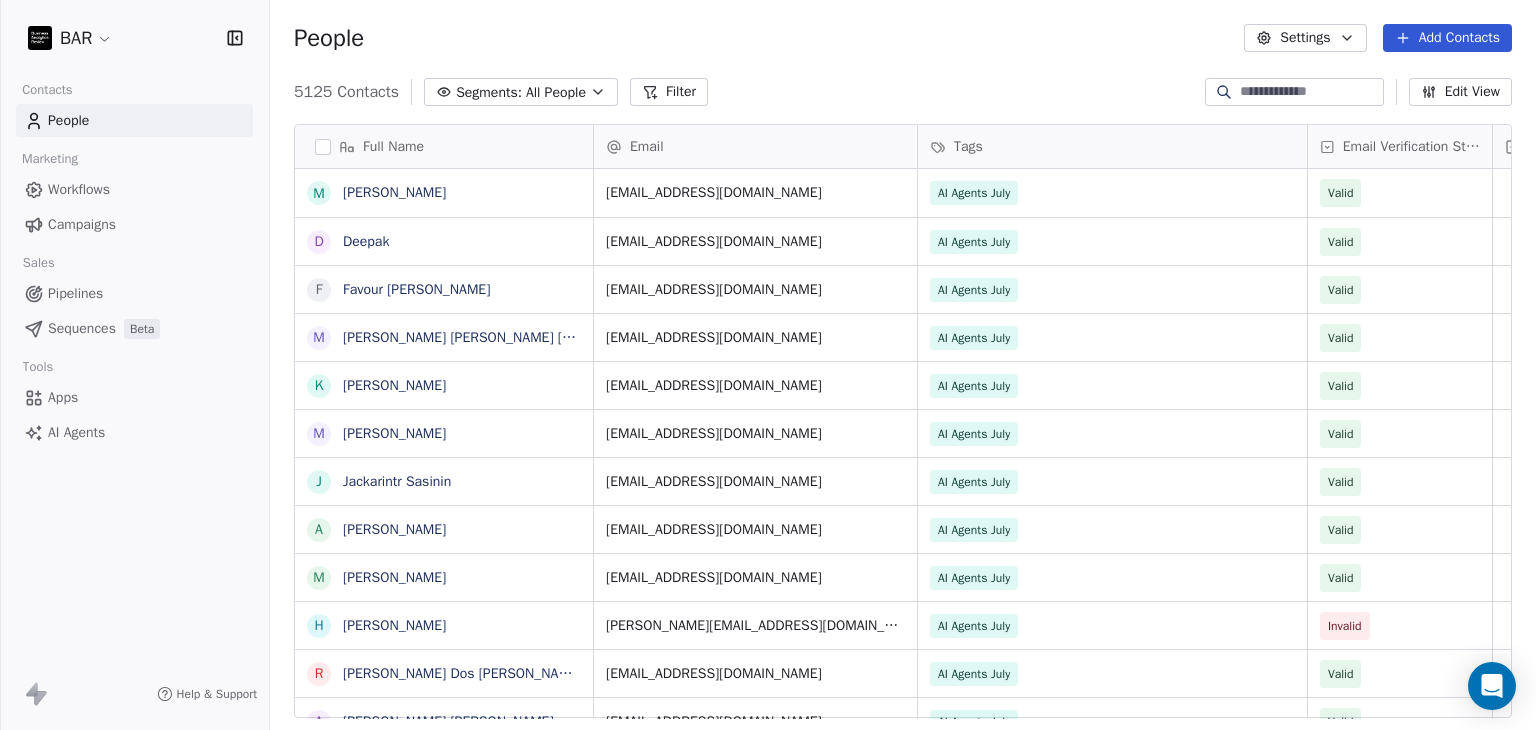 click on "Add Contacts" at bounding box center [1447, 38] 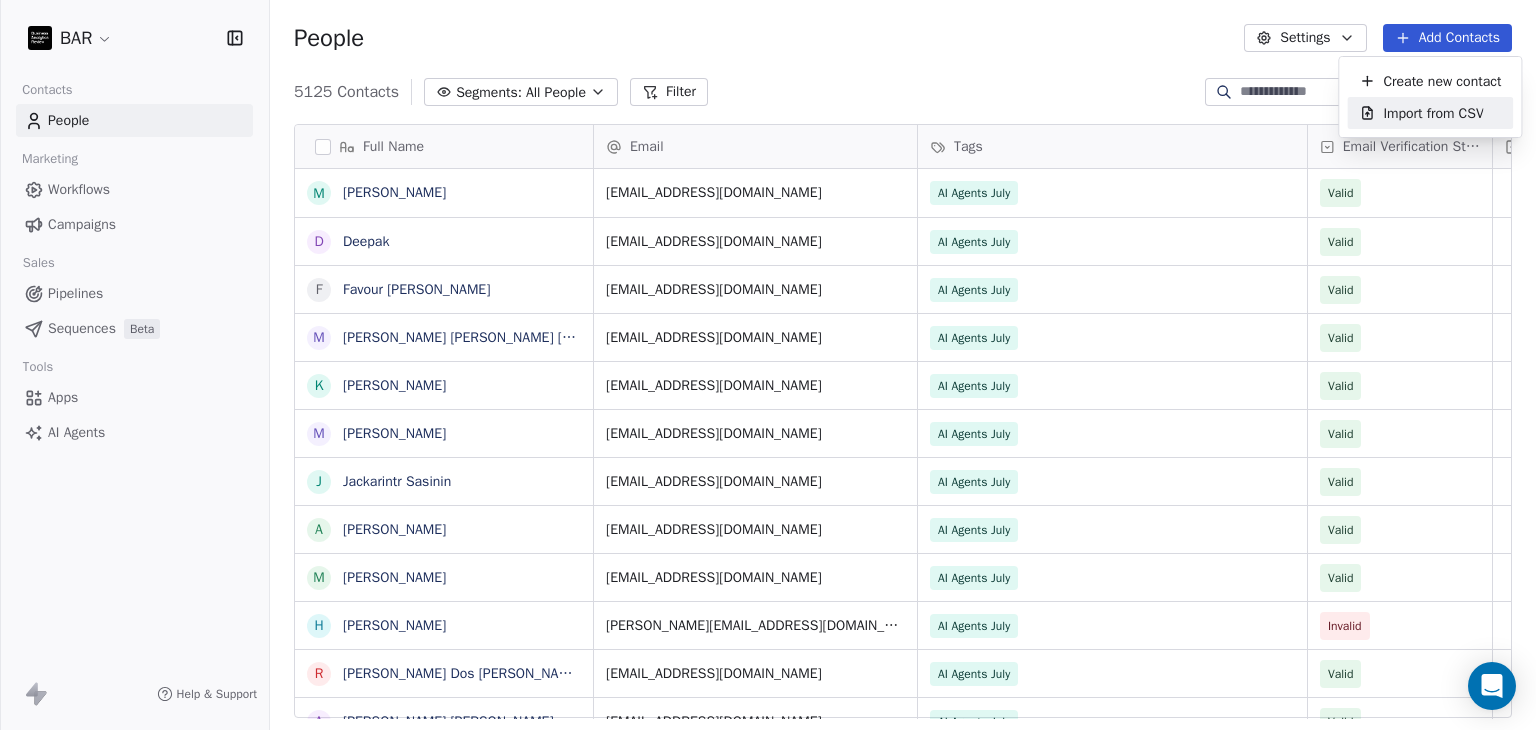 click on "Import from CSV" at bounding box center (1433, 113) 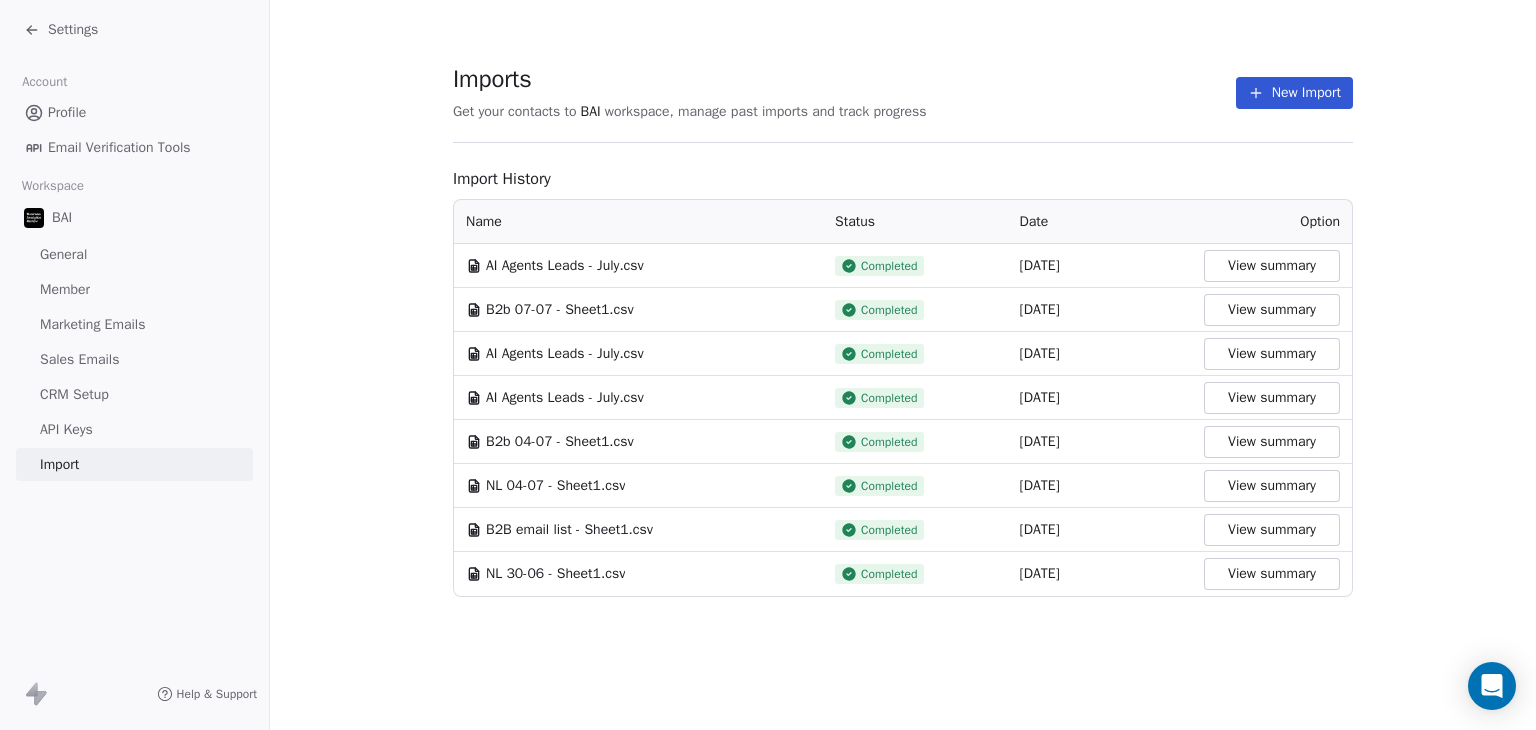 click on "New Import" at bounding box center [1294, 93] 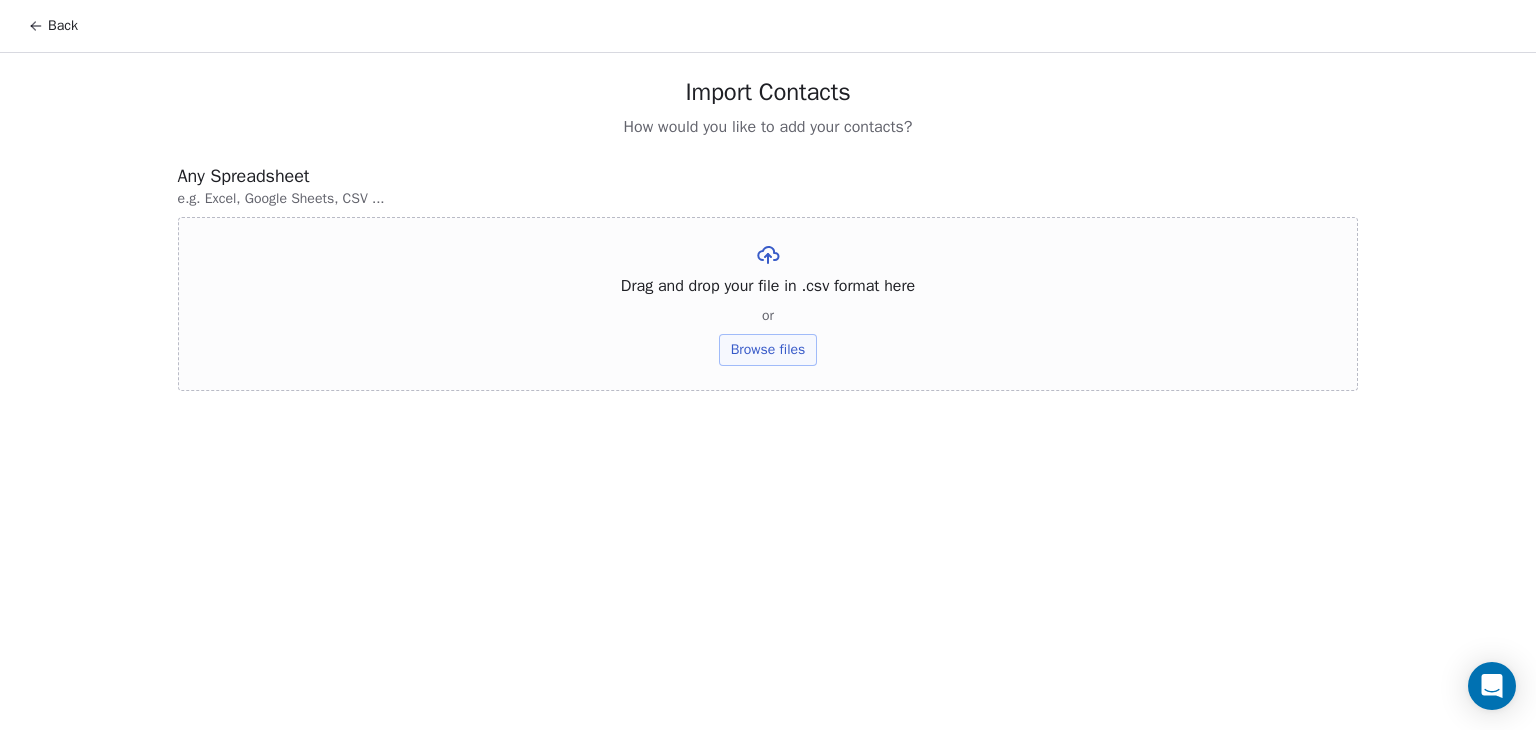 click on "Browse files" at bounding box center [768, 350] 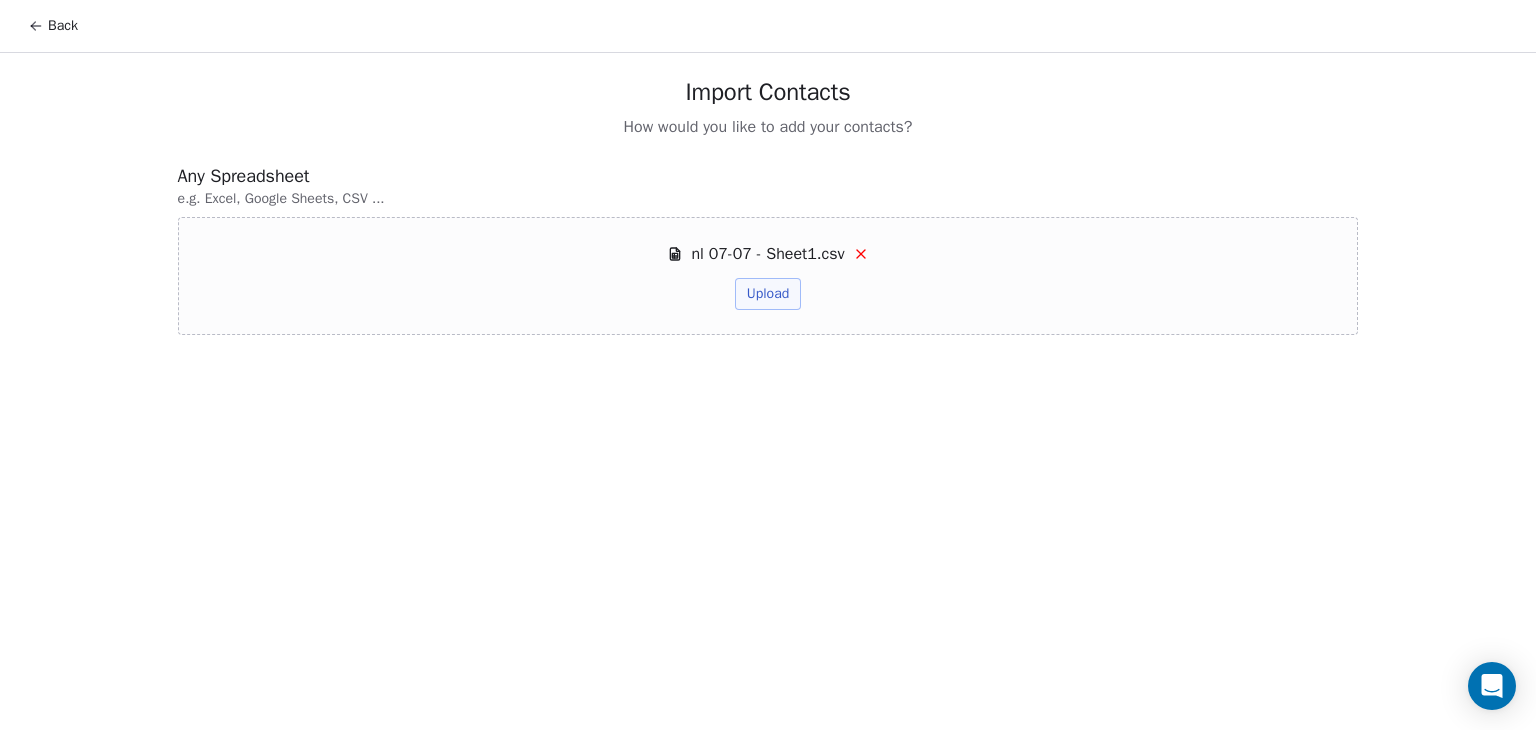 drag, startPoint x: 764, startPoint y: 276, endPoint x: 750, endPoint y: 293, distance: 22.022715 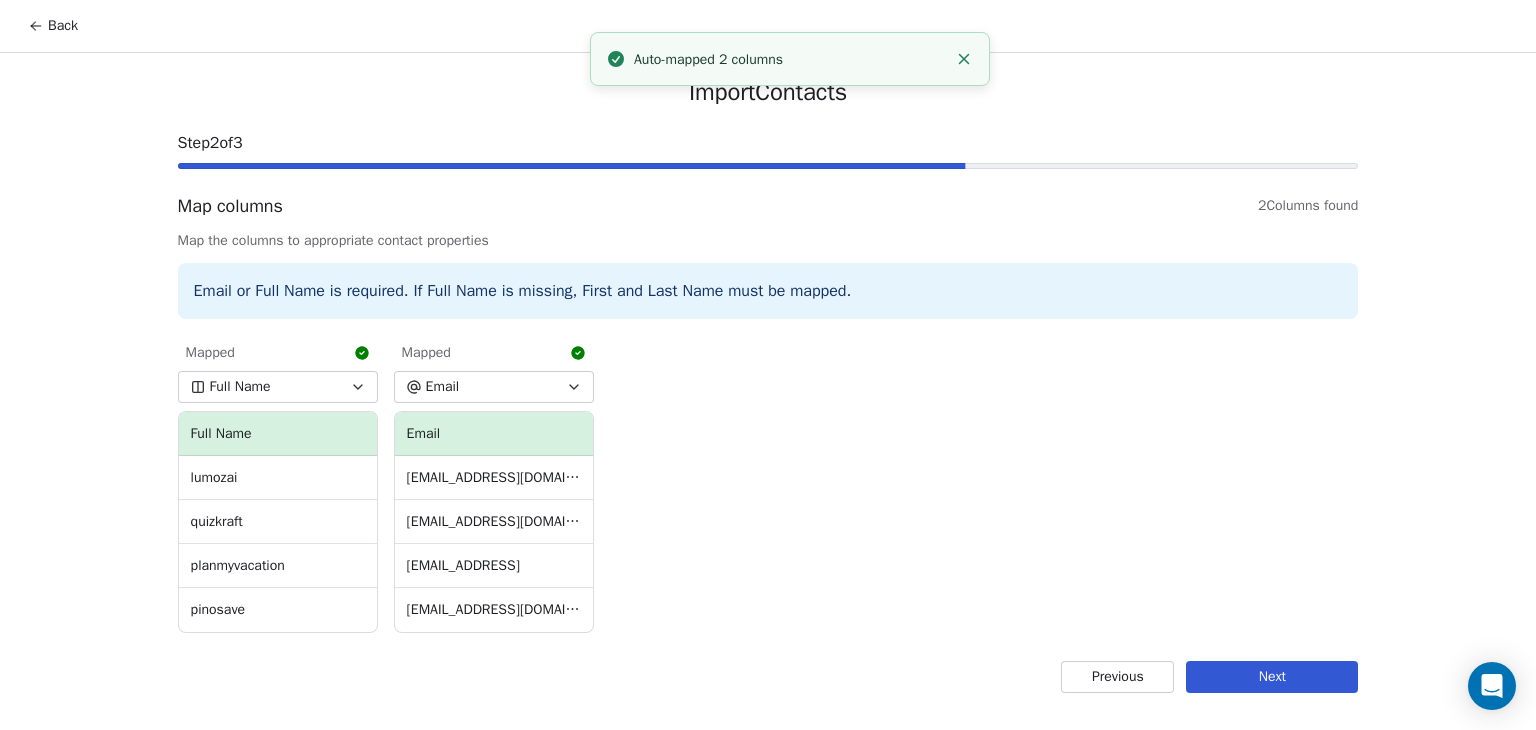 click on "Next" at bounding box center [1272, 677] 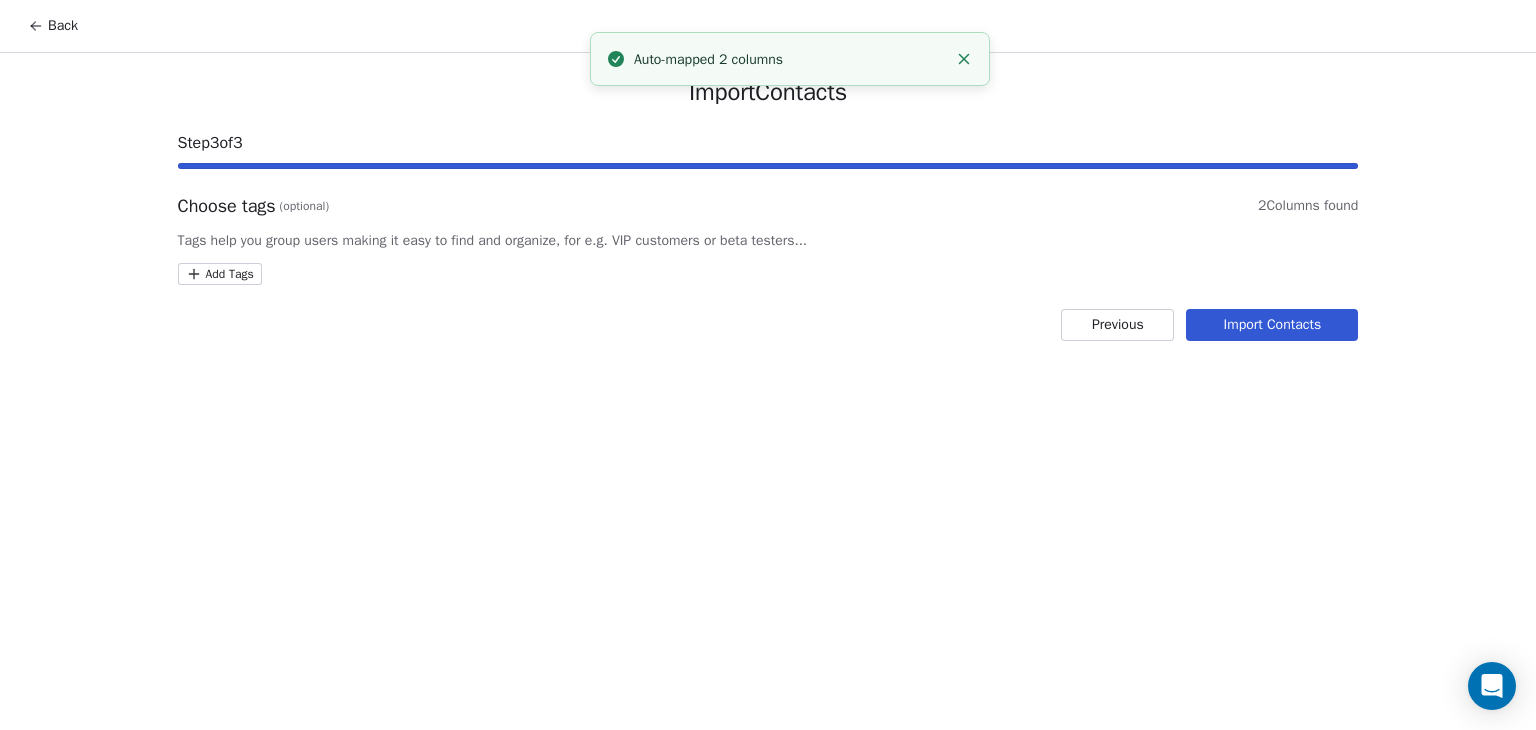 click on "Back Import  Contacts Step  3  of  3 Choose tags (optional) 2  Columns found Tags help you group users making it easy to find and organize, for e.g. VIP customers or beta testers...  Add Tags Previous Import Contacts   Auto-mapped 2 columns" at bounding box center [768, 365] 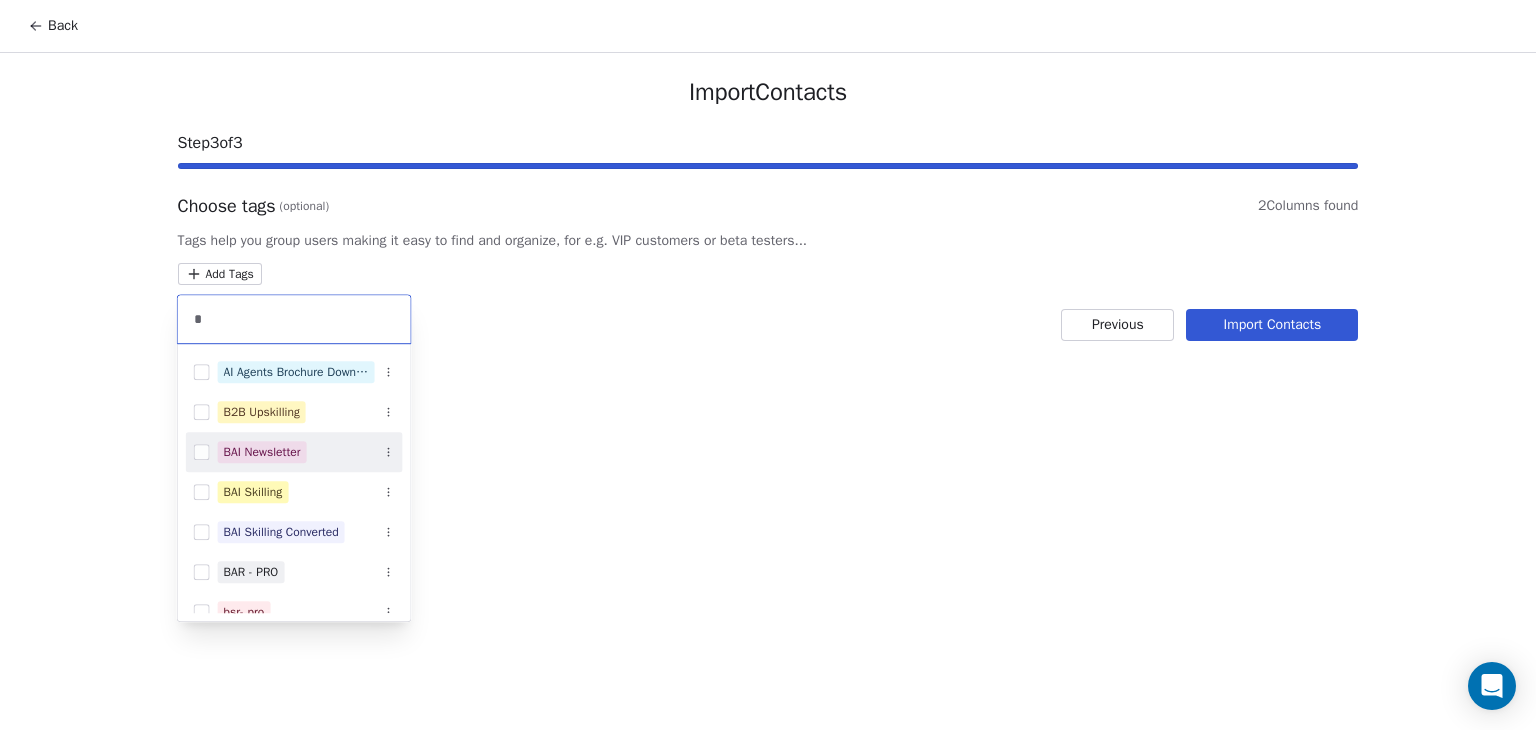 type on "*" 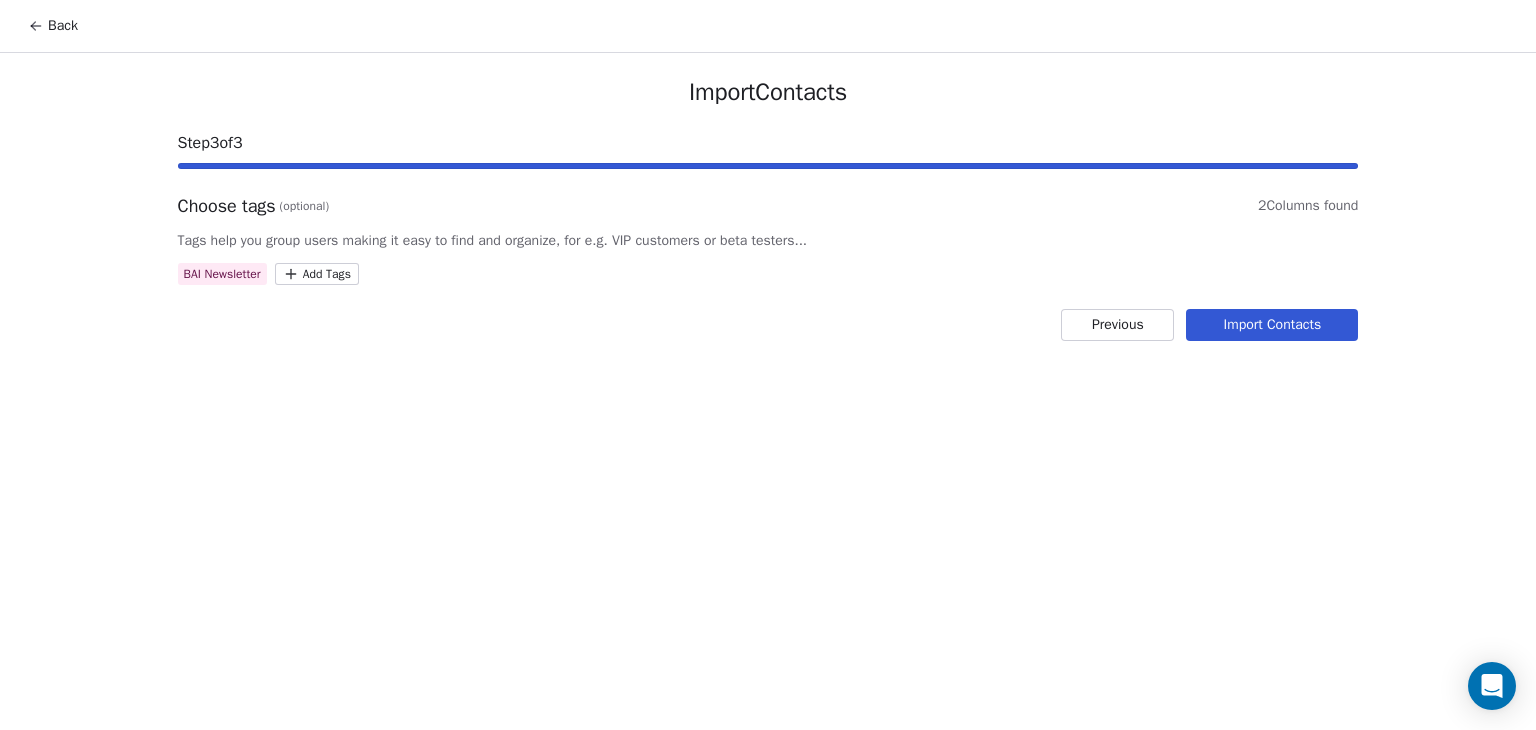 click on "Back Import  Contacts Step  3  of  3 Choose tags (optional) 2  Columns found Tags help you group users making it easy to find and organize, for e.g. VIP customers or beta testers... BAI Newsletter  Add Tags Previous Import Contacts" at bounding box center [768, 365] 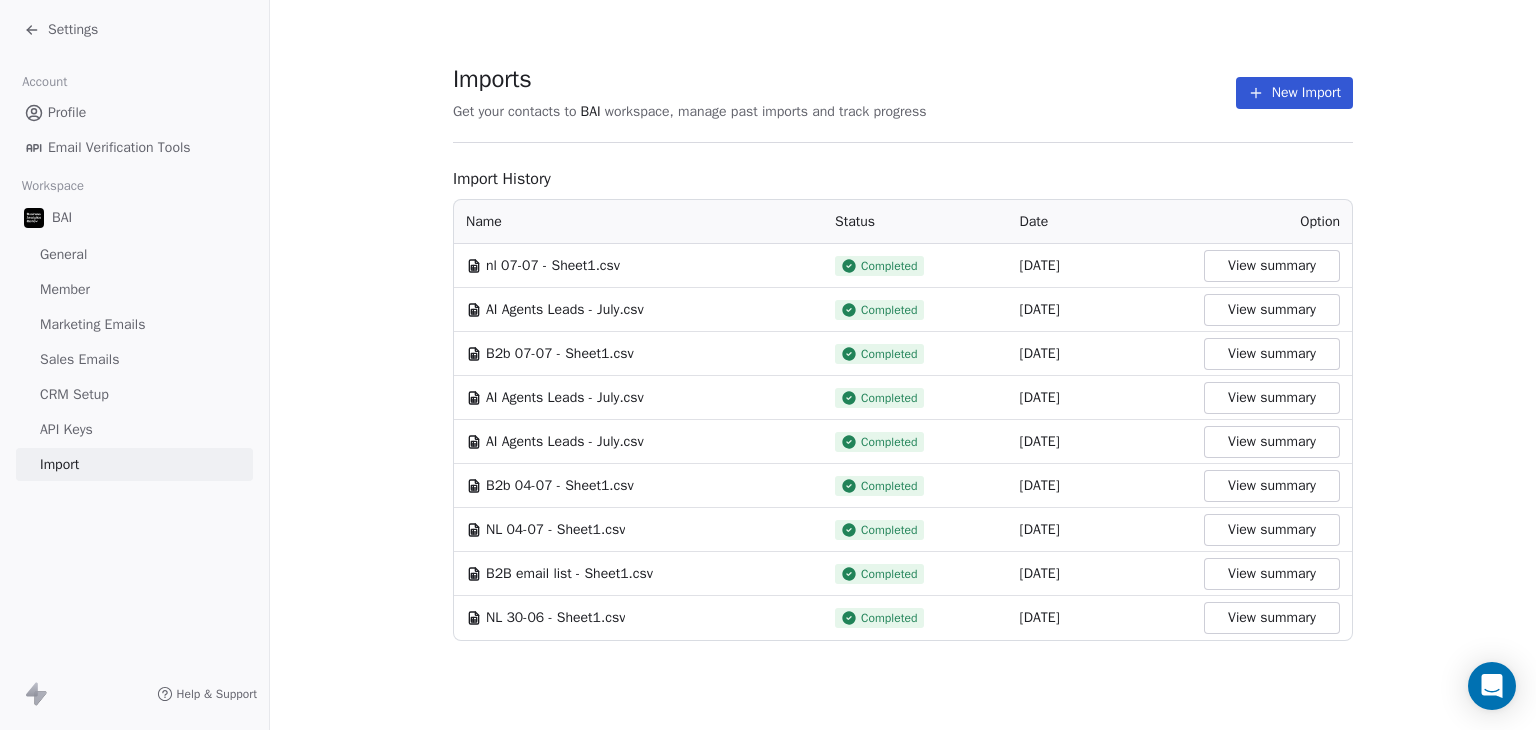 click on "Settings" at bounding box center [138, 30] 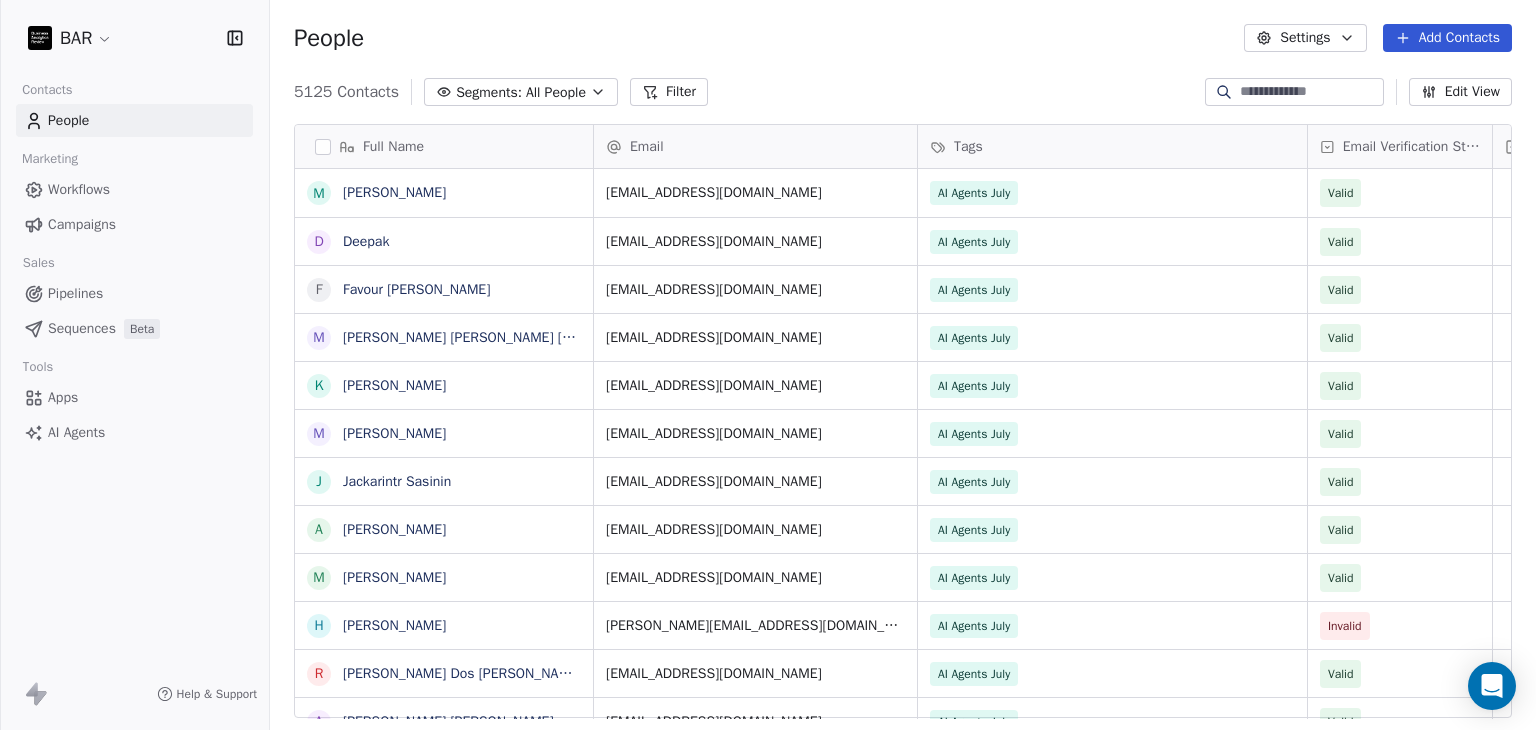 scroll, scrollTop: 16, scrollLeft: 16, axis: both 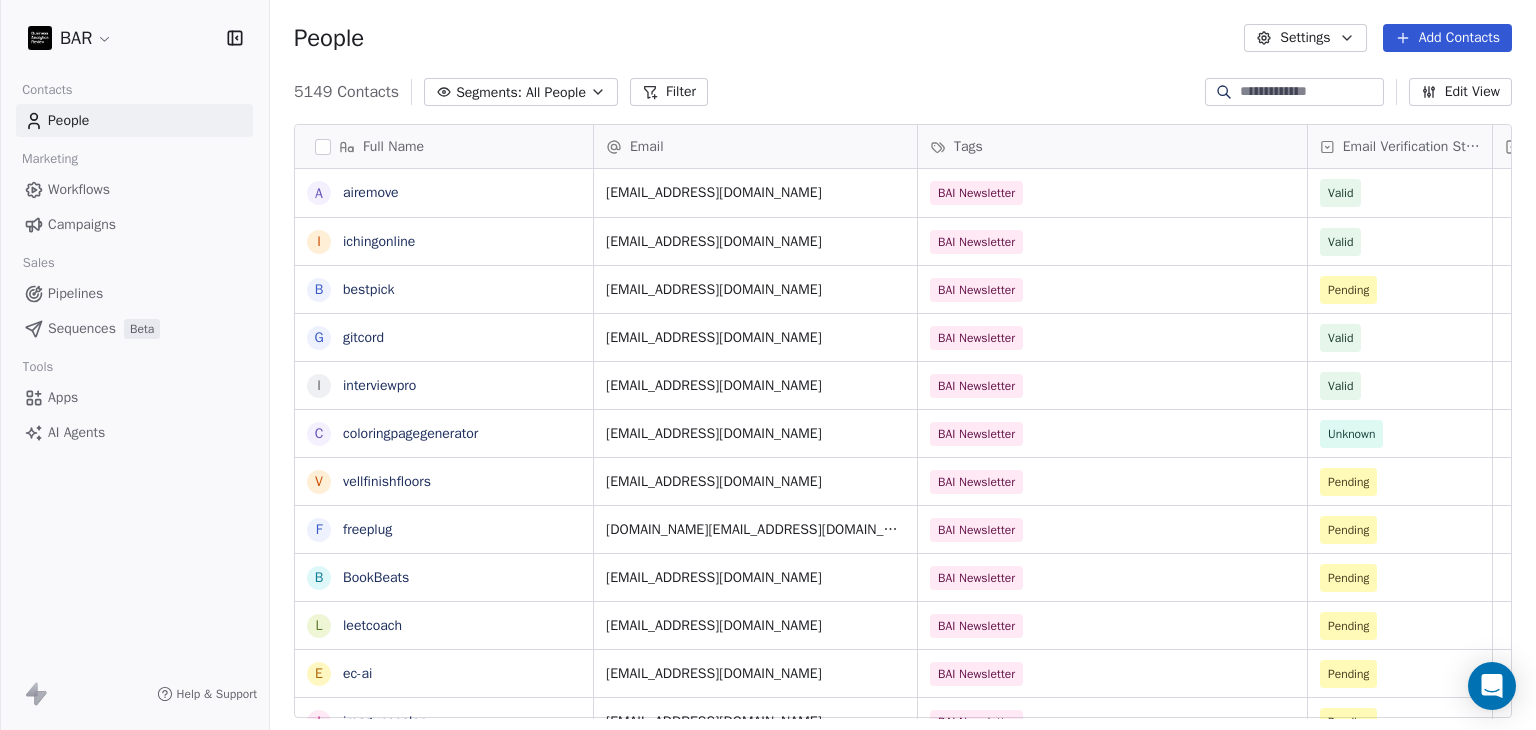 click on "People Settings  Add Contacts" at bounding box center [903, 38] 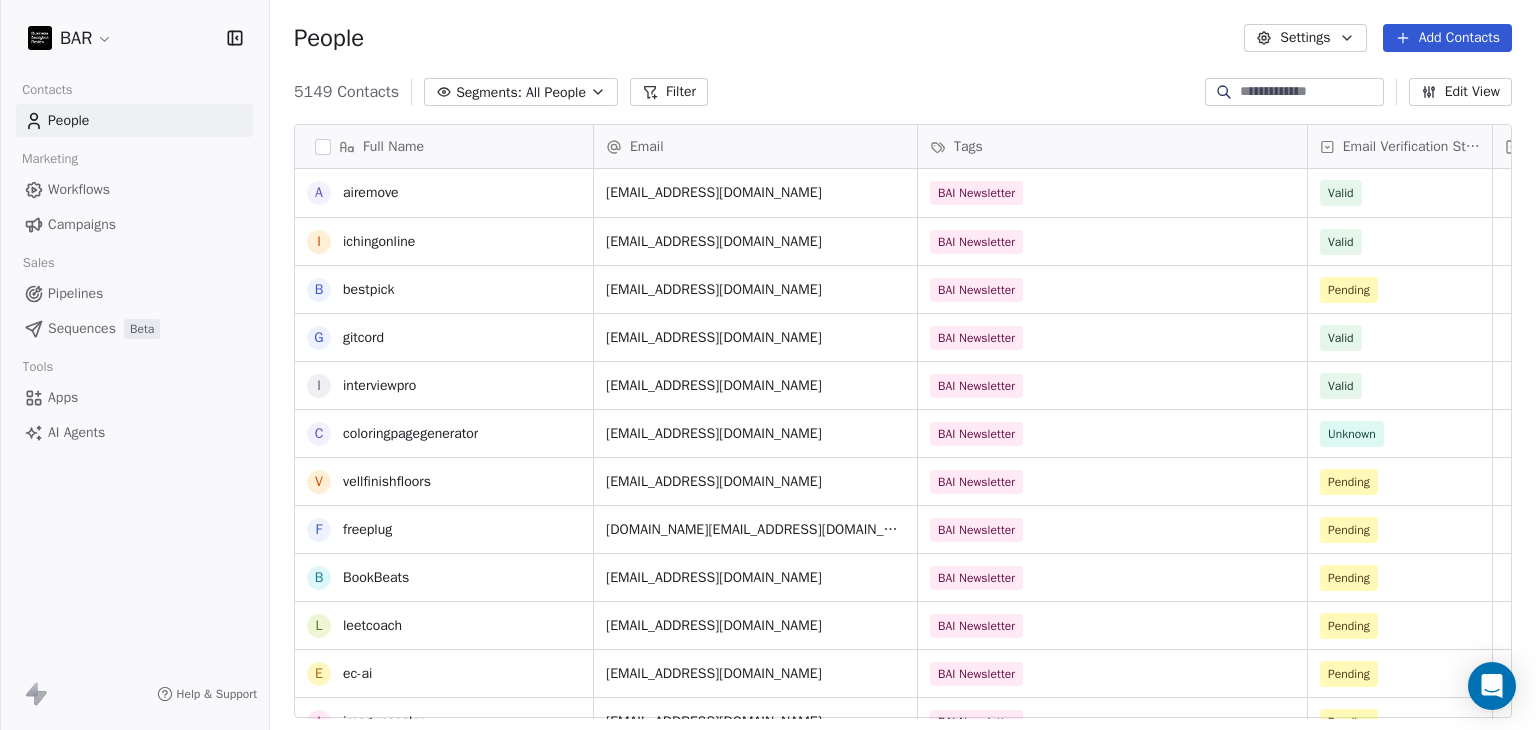 scroll, scrollTop: 132, scrollLeft: 0, axis: vertical 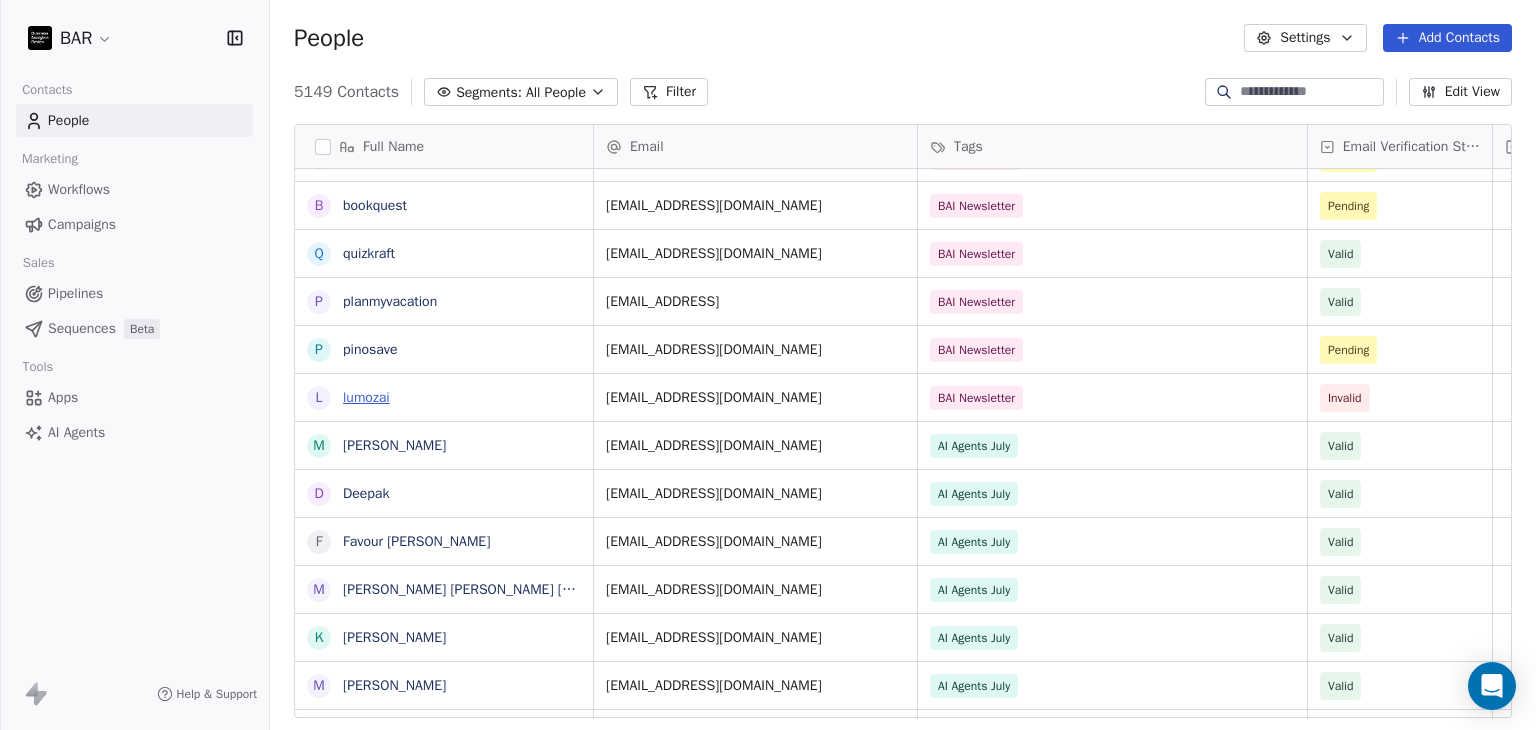 click on "lumozai" at bounding box center [366, 397] 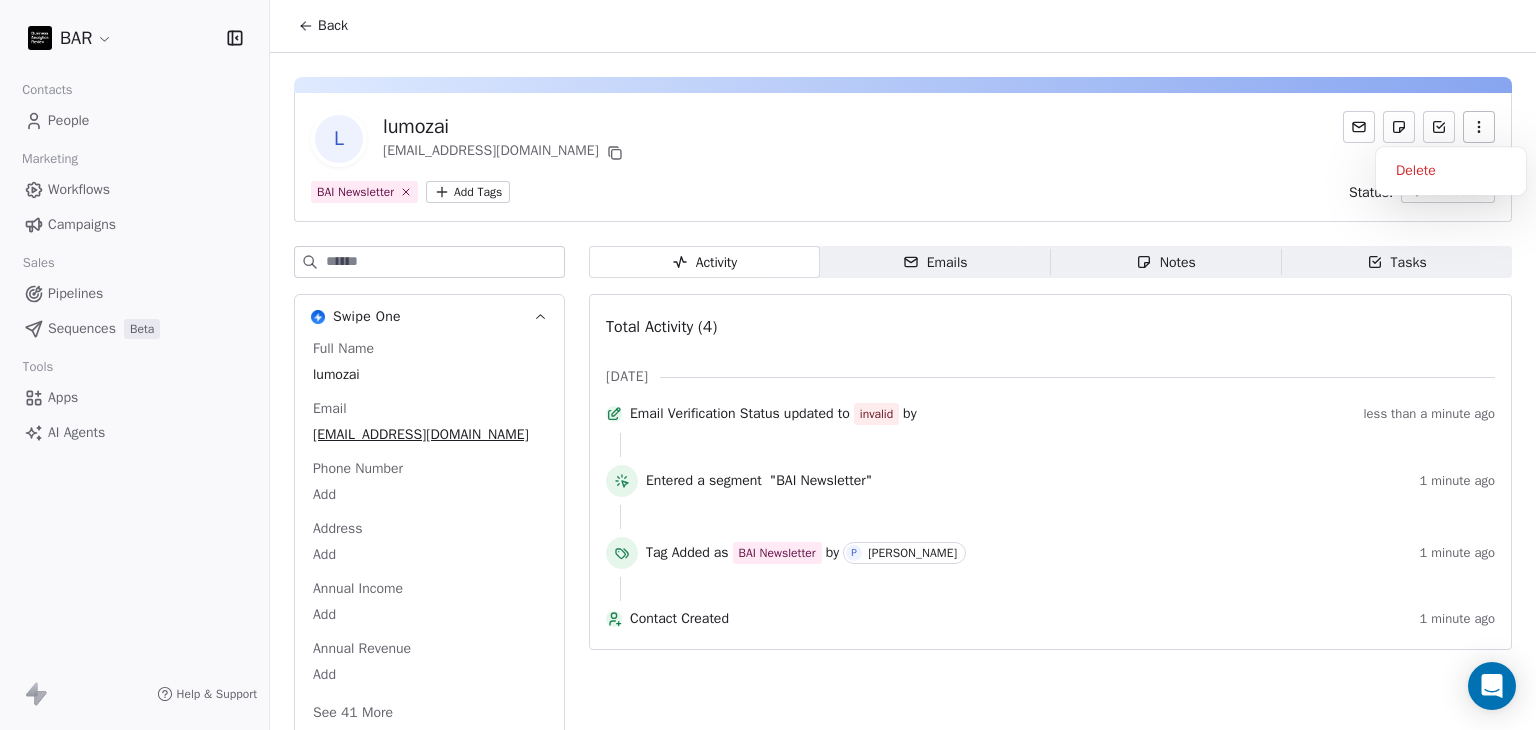 click 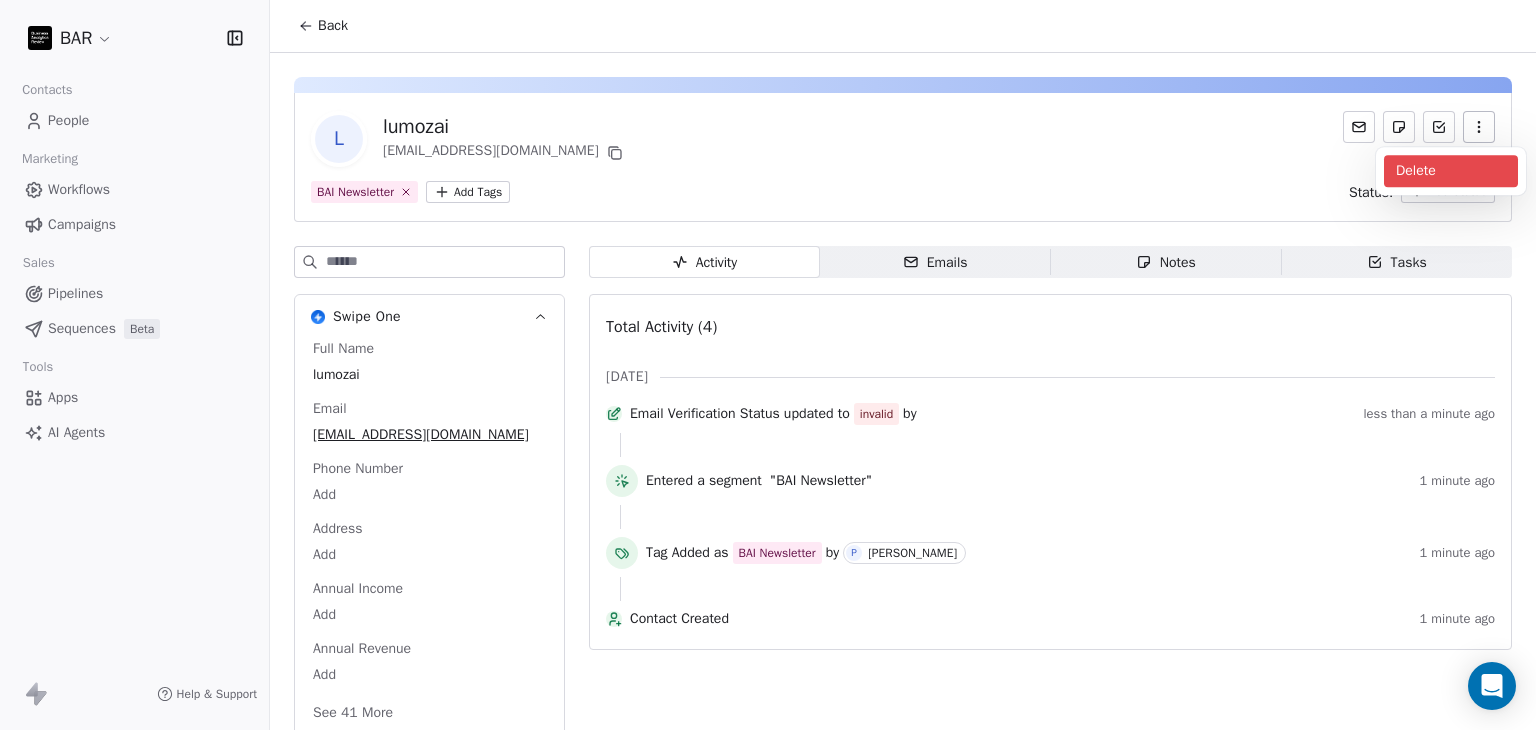 click on "Delete" at bounding box center [1451, 171] 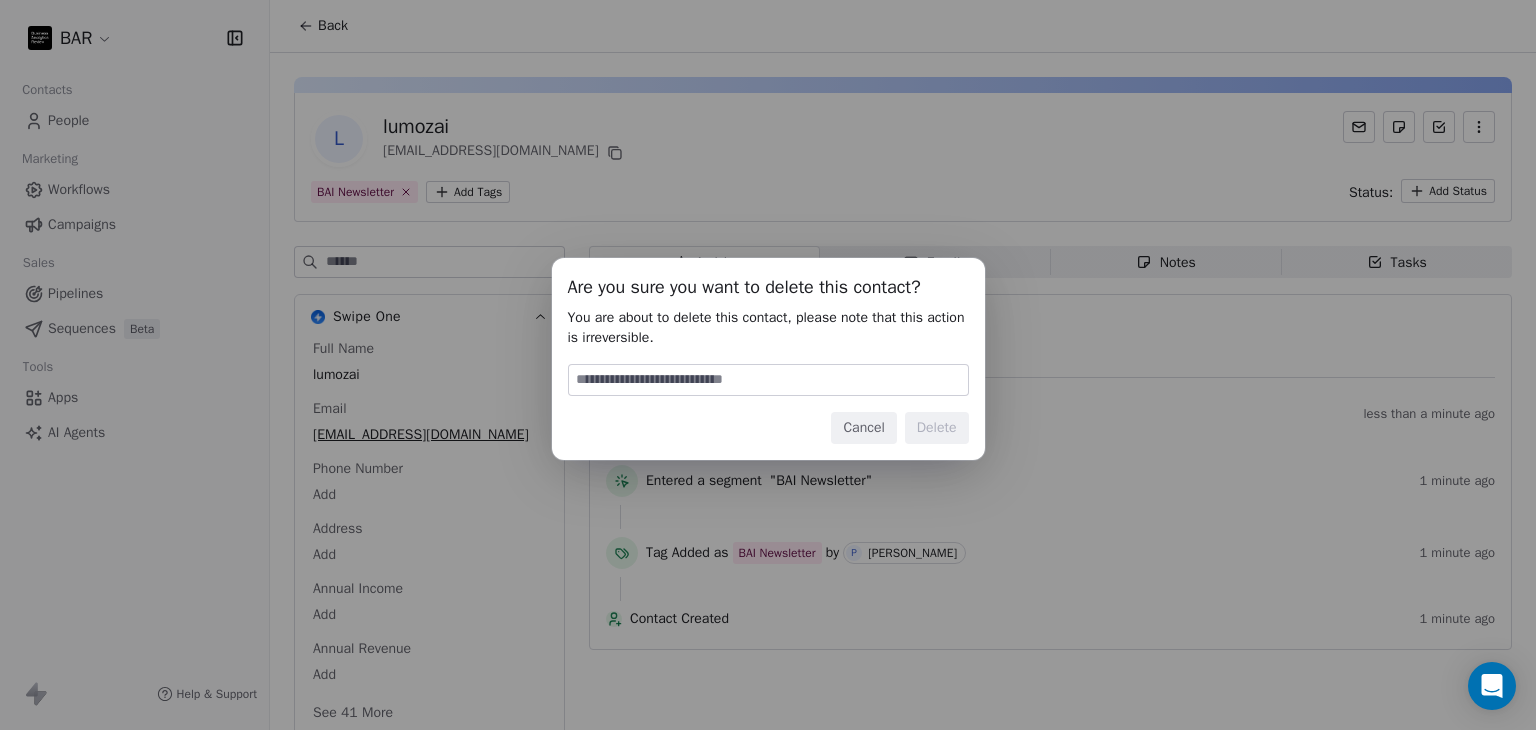 click at bounding box center (768, 380) 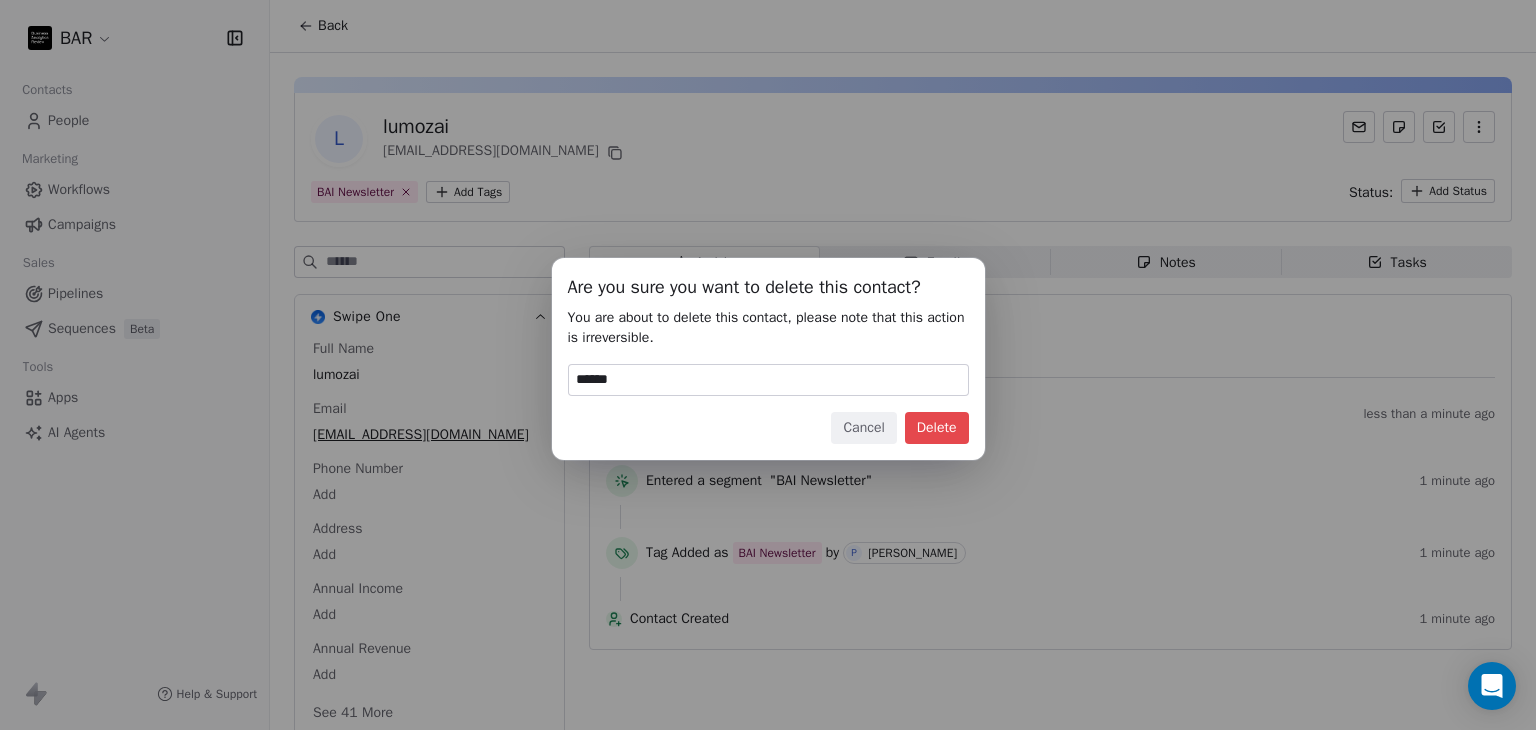 click on "Delete" at bounding box center (937, 428) 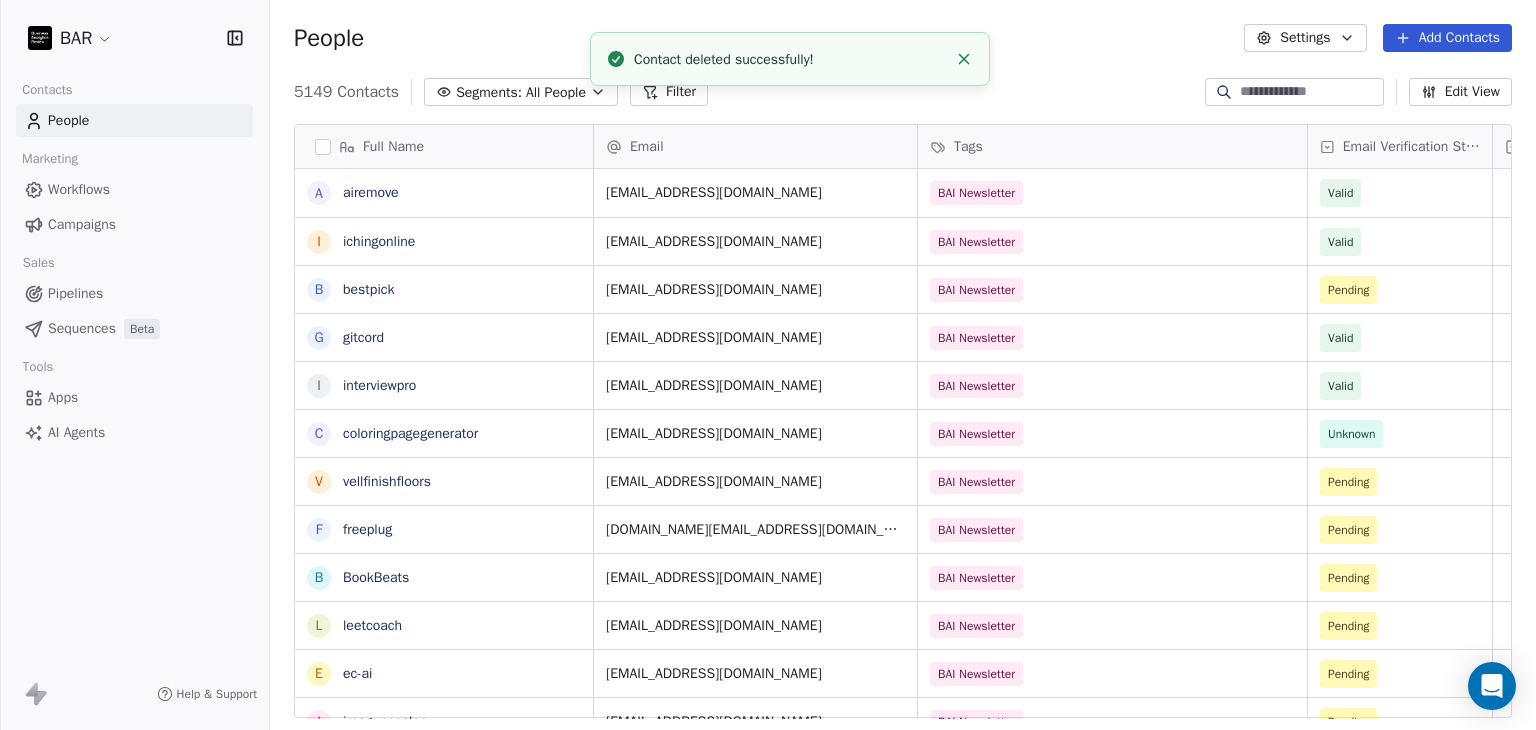scroll, scrollTop: 900, scrollLeft: 0, axis: vertical 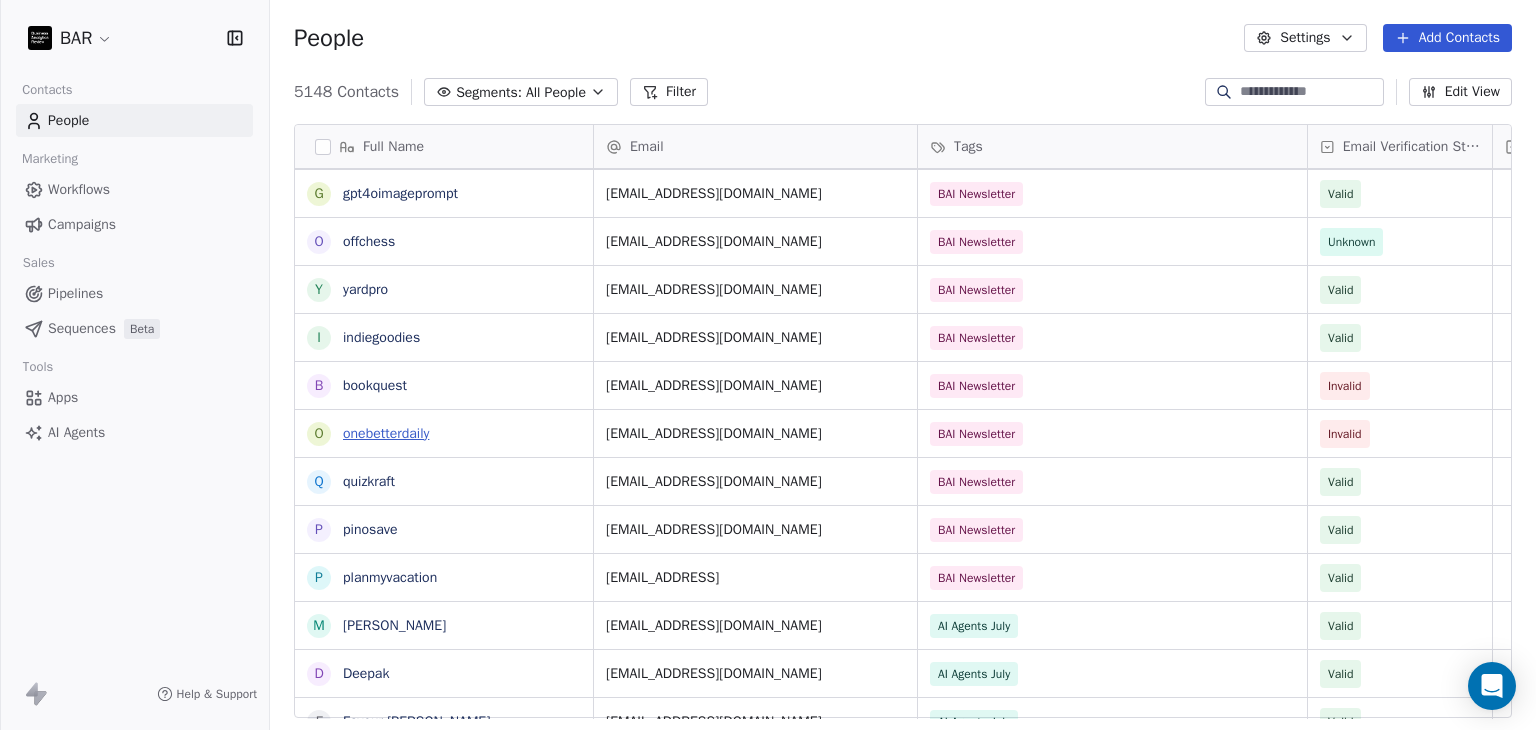 click on "onebetterdaily" at bounding box center [386, 433] 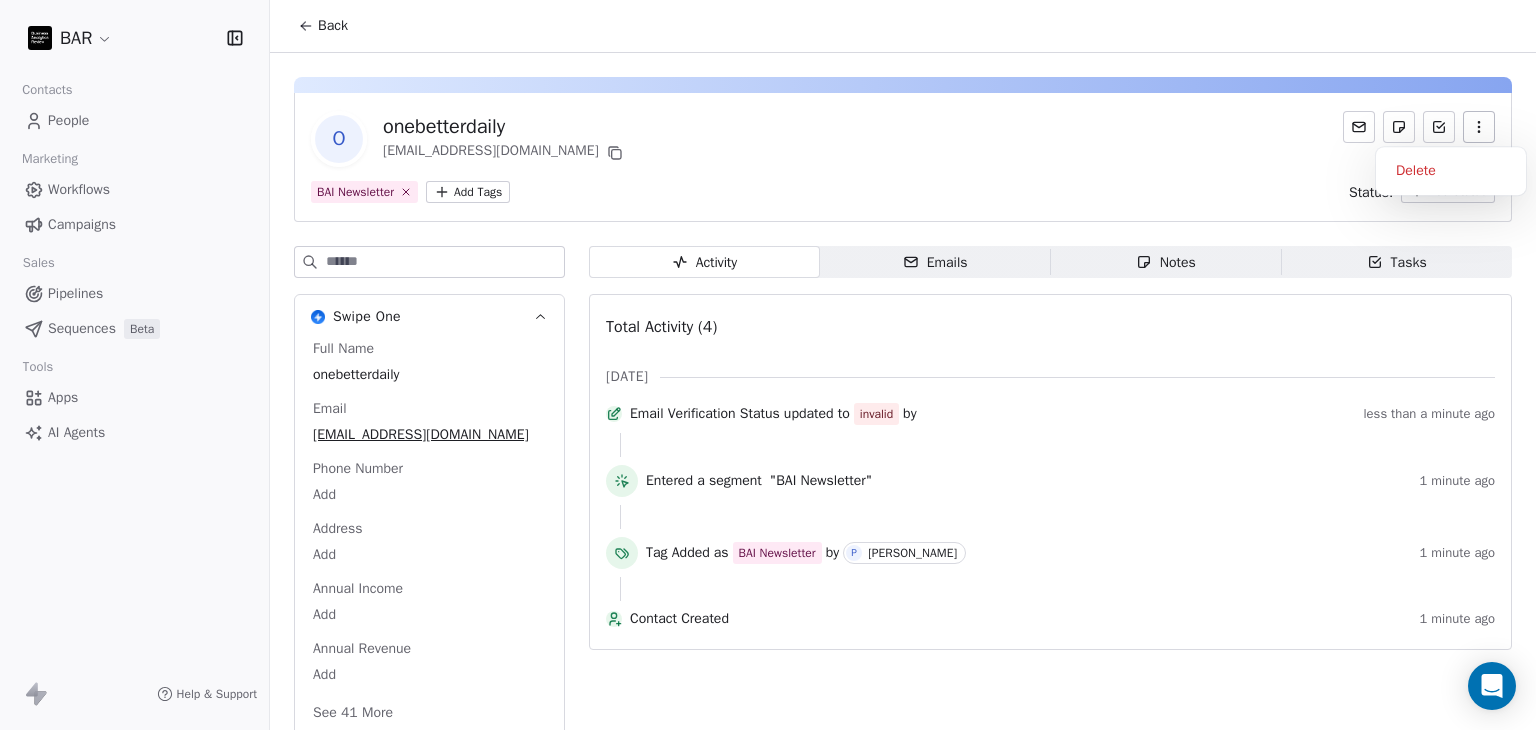 click 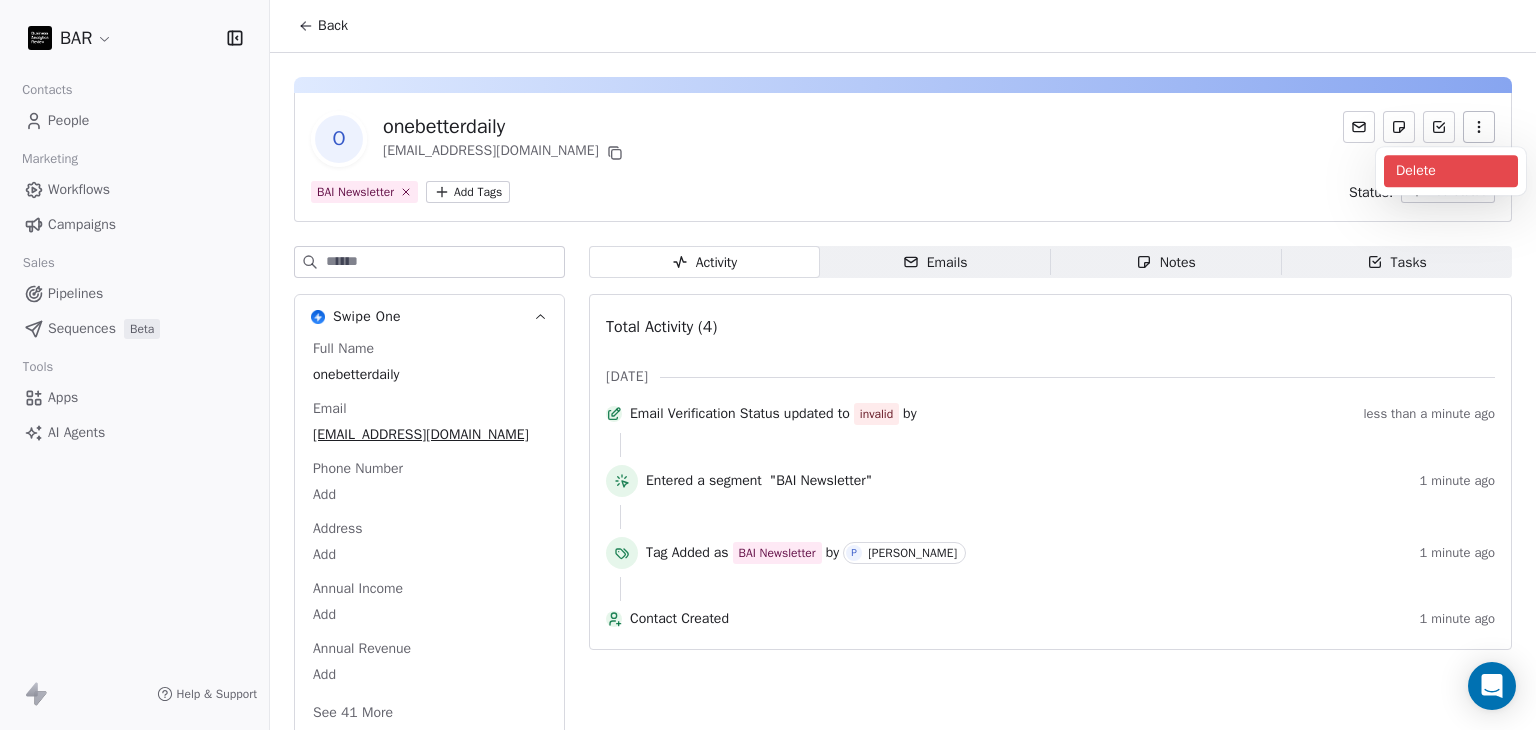 click on "Delete" at bounding box center [1451, 171] 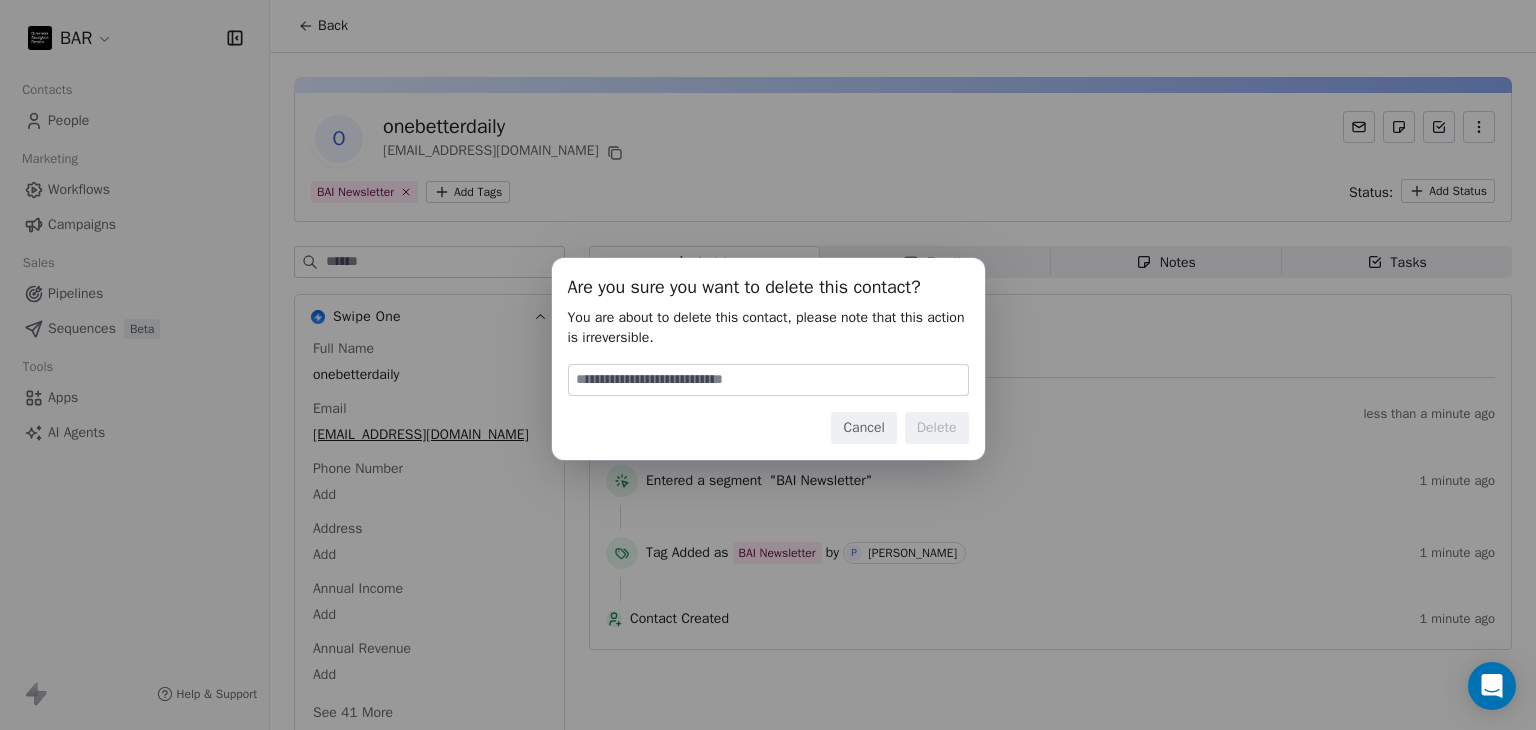 click at bounding box center (768, 380) 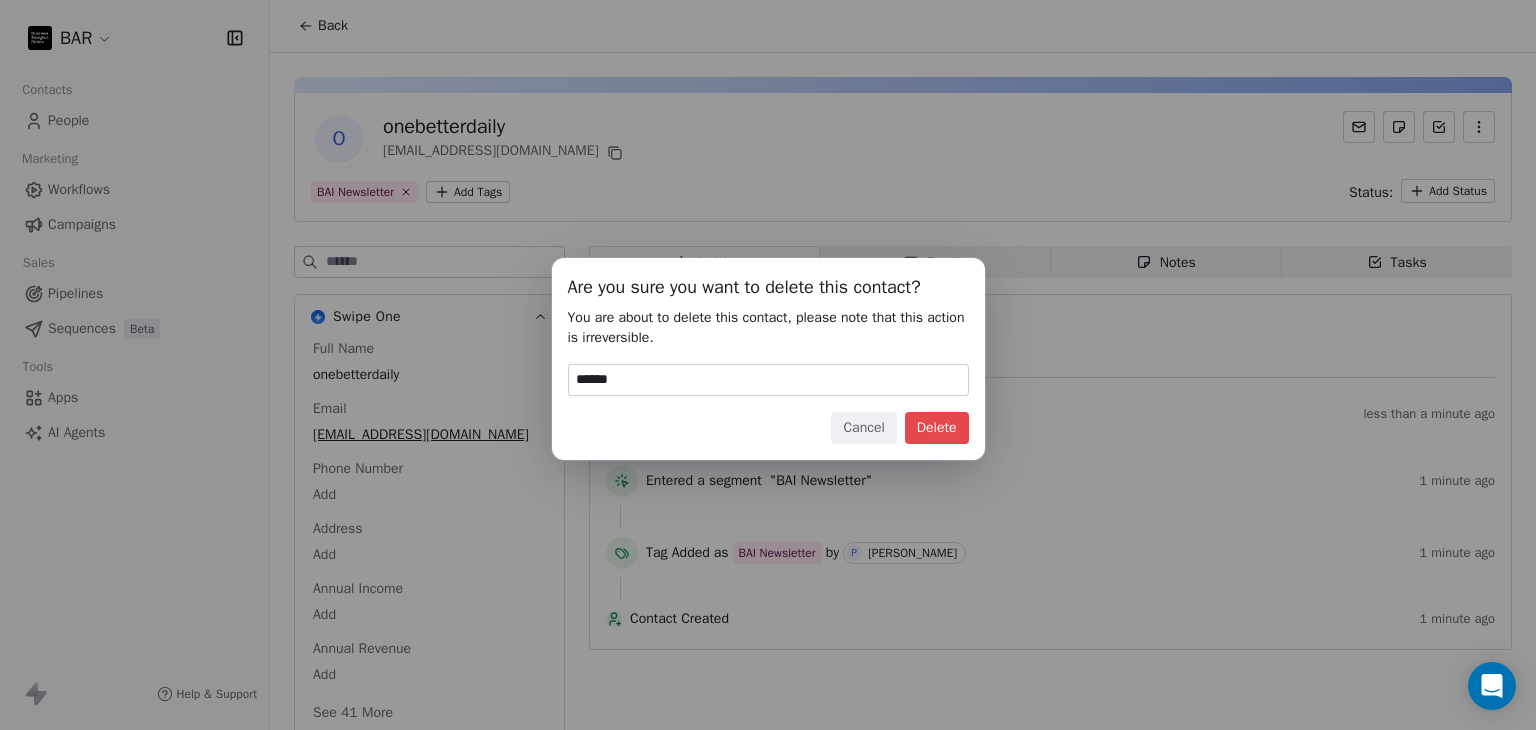 drag, startPoint x: 975, startPoint y: 420, endPoint x: 939, endPoint y: 425, distance: 36.345562 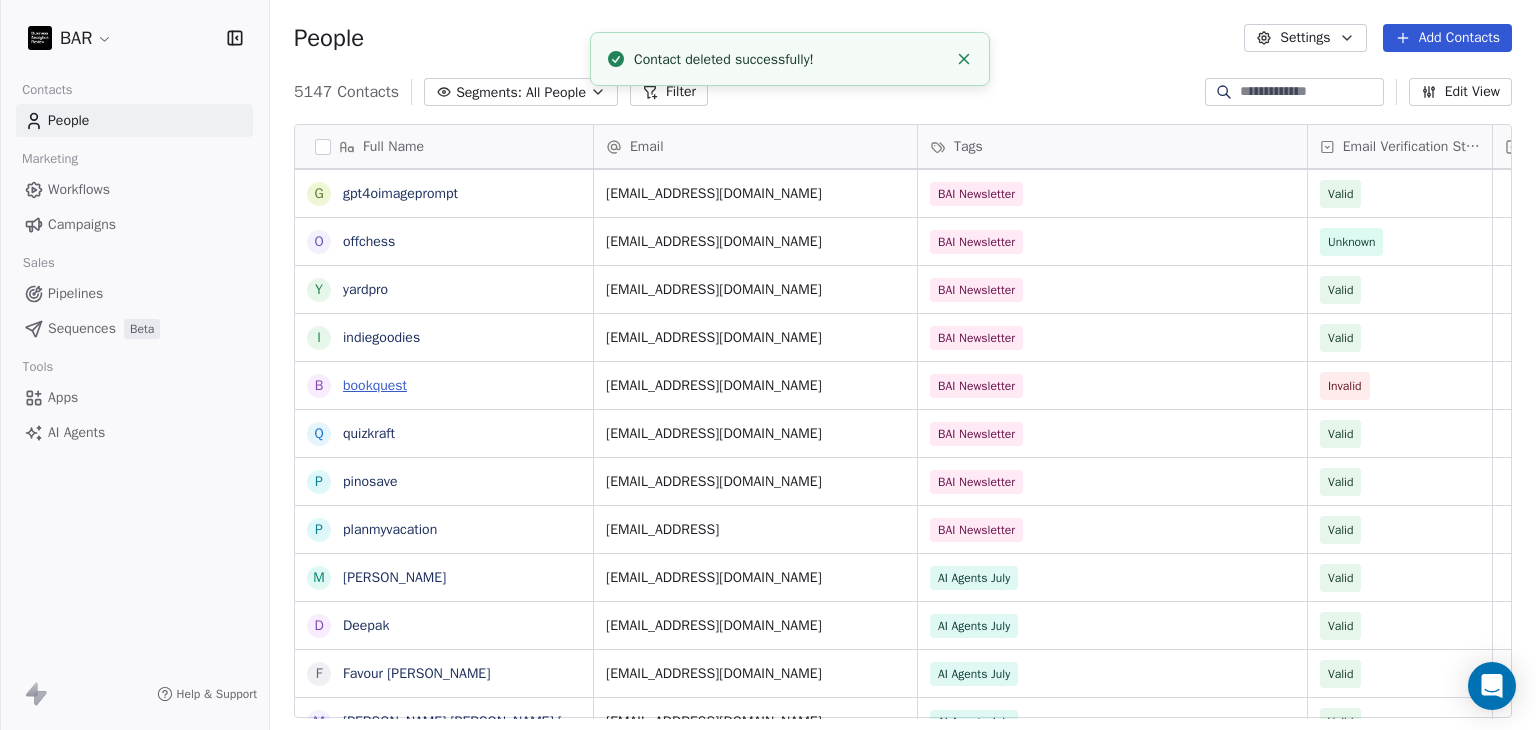 click on "bookquest" at bounding box center [375, 385] 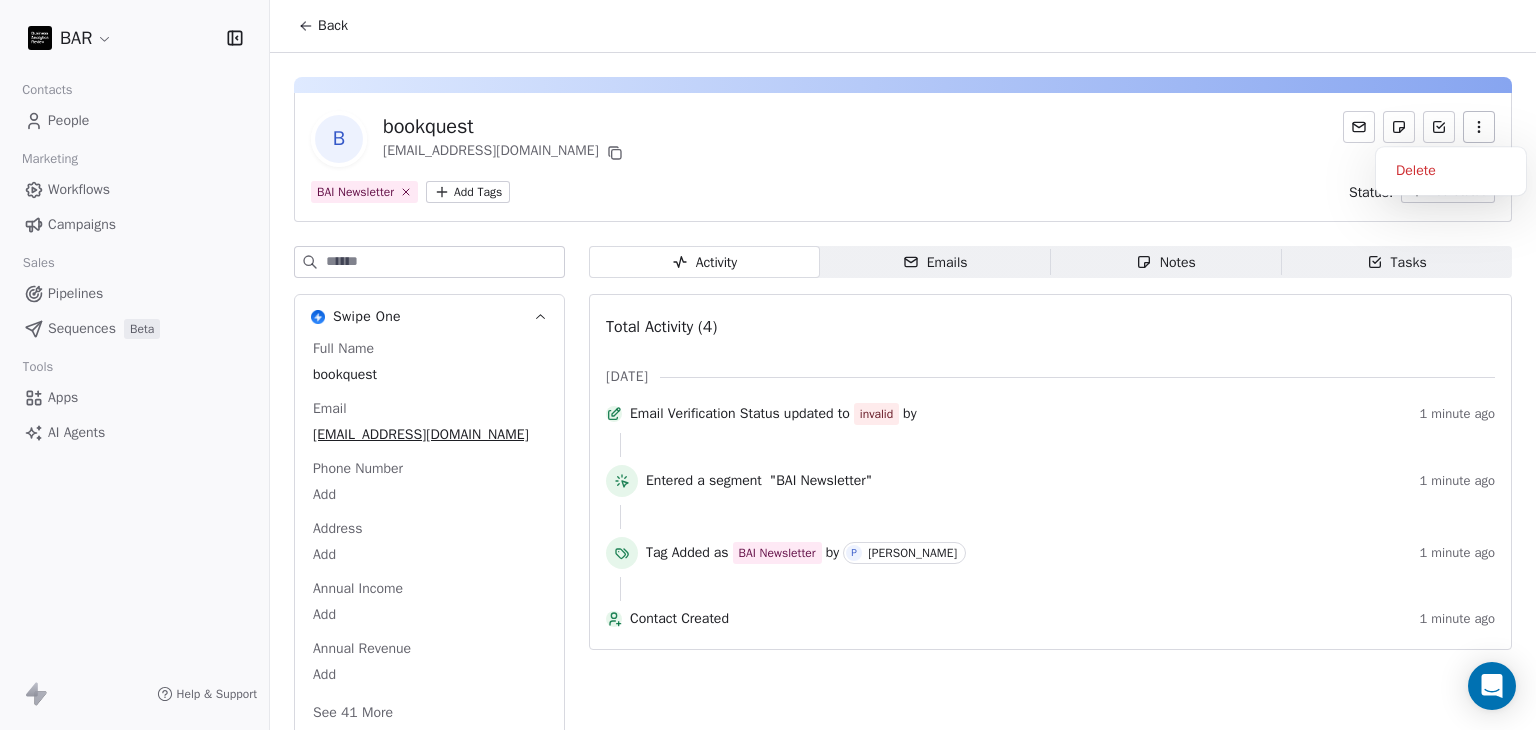 click 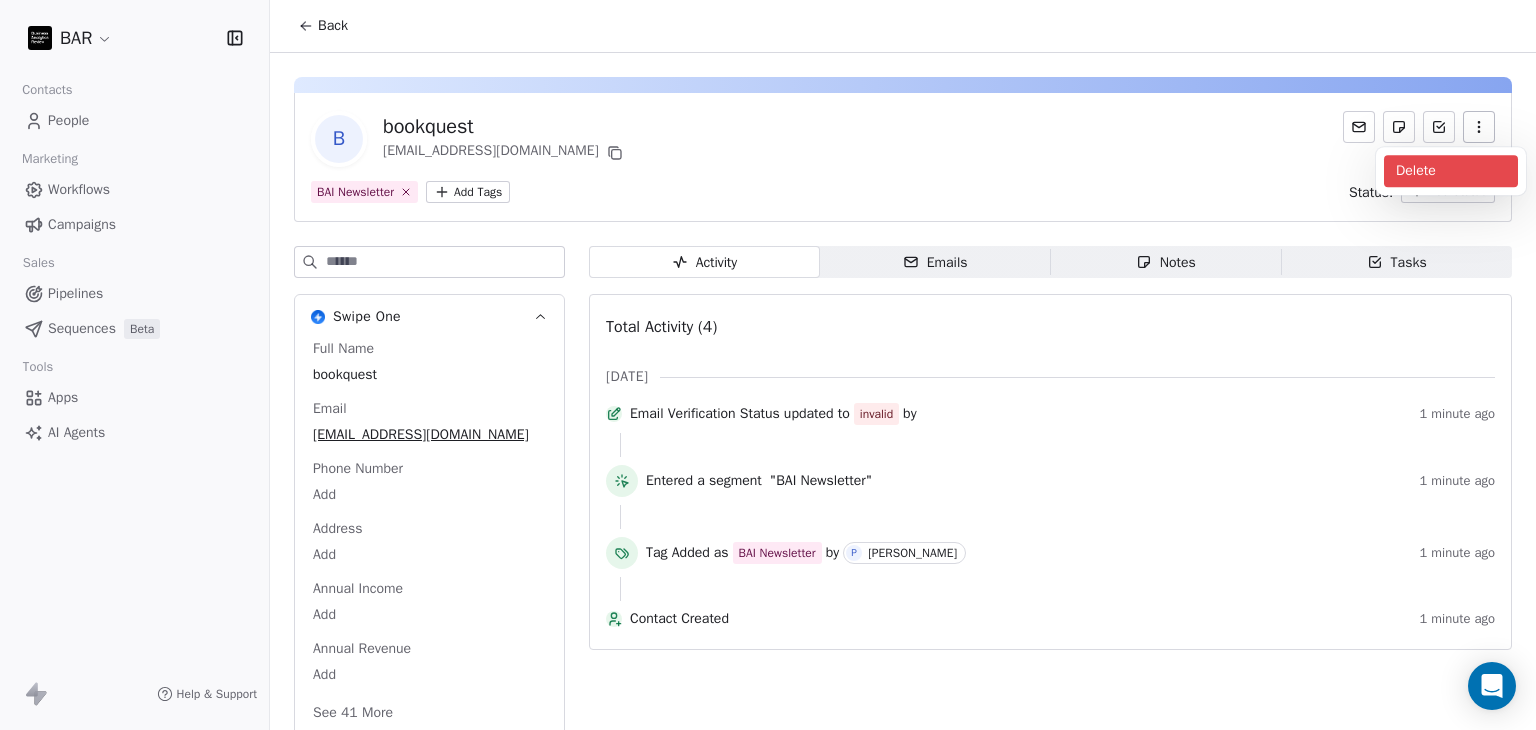 click on "Delete" at bounding box center (1451, 171) 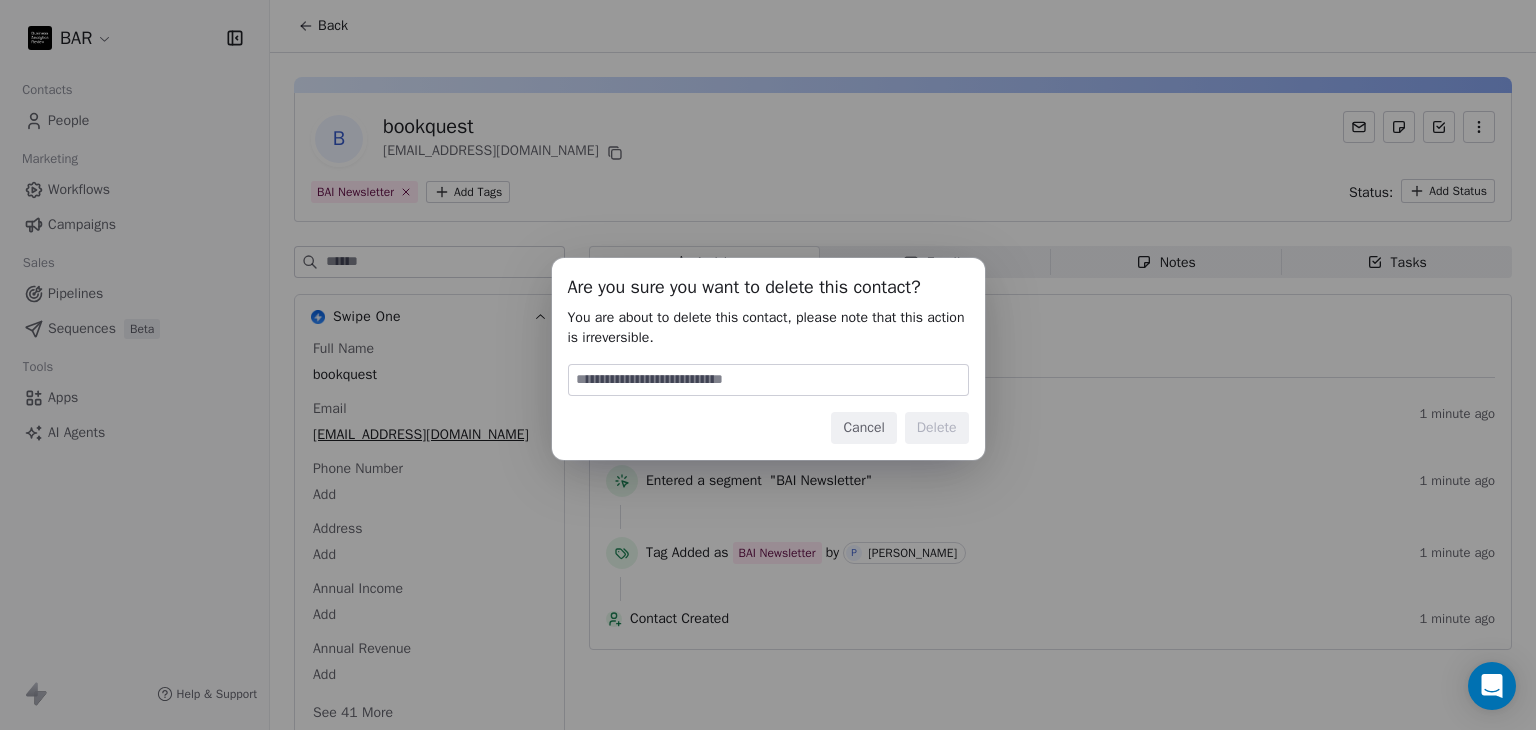click at bounding box center (768, 380) 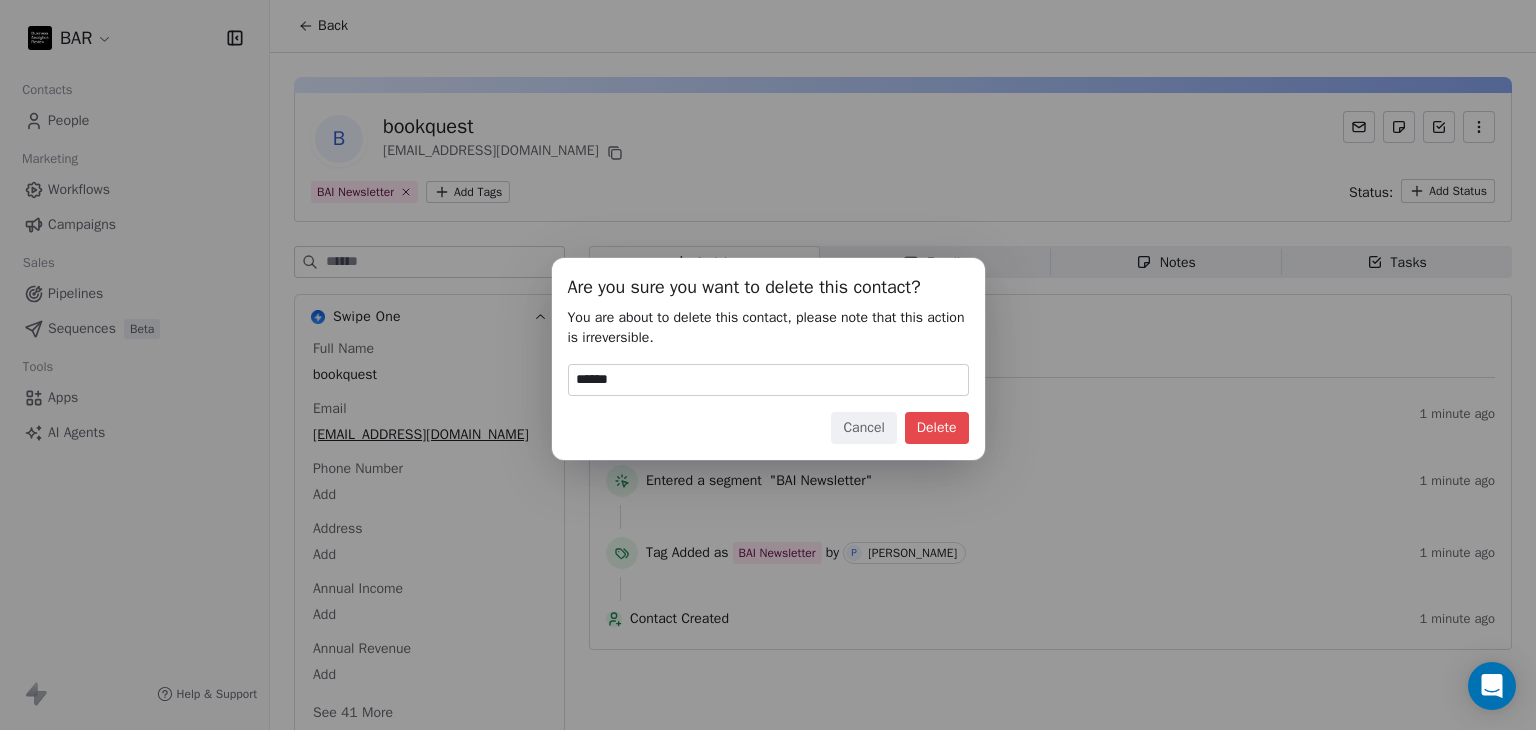 click on "Delete" at bounding box center (937, 428) 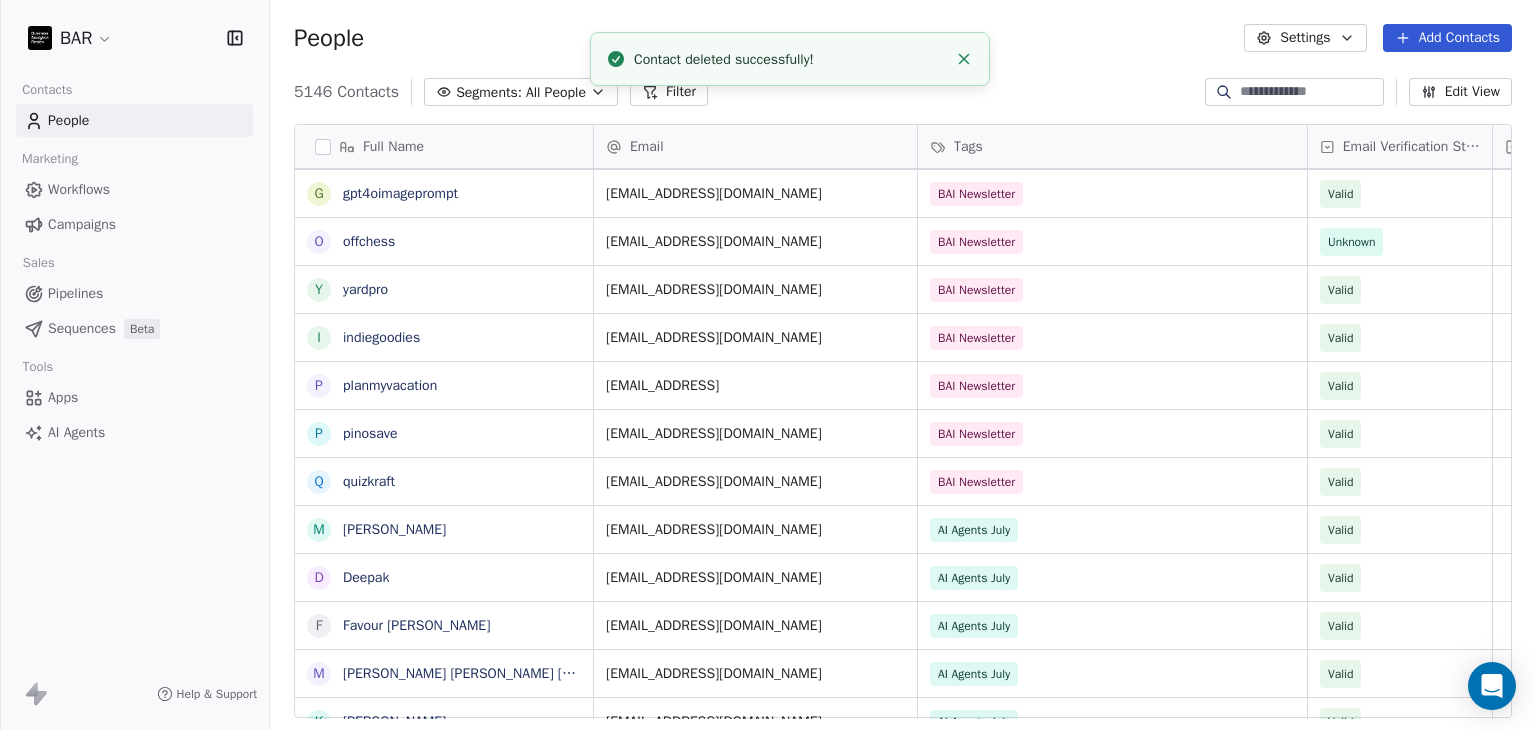 type 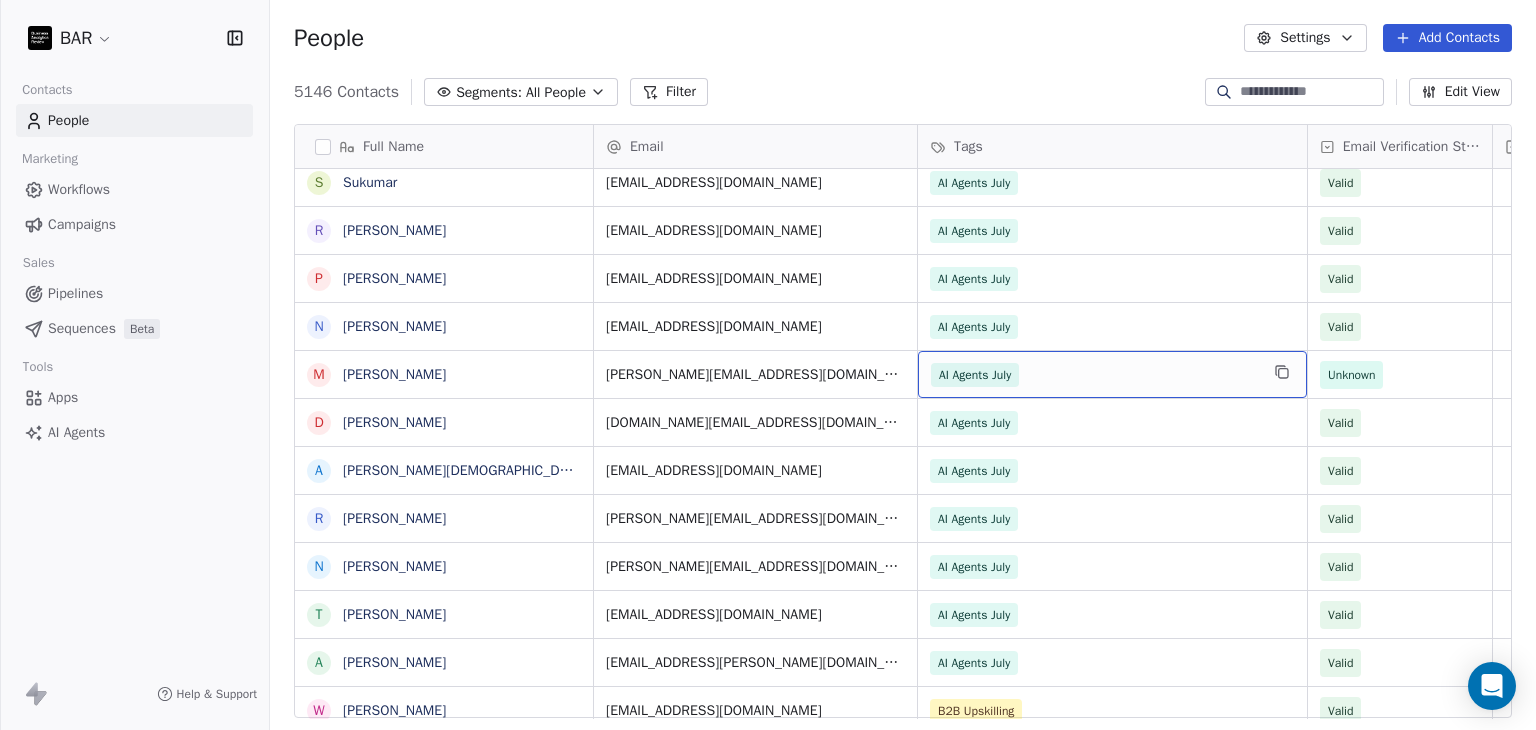 click on "AI Agents July" at bounding box center [1112, 374] 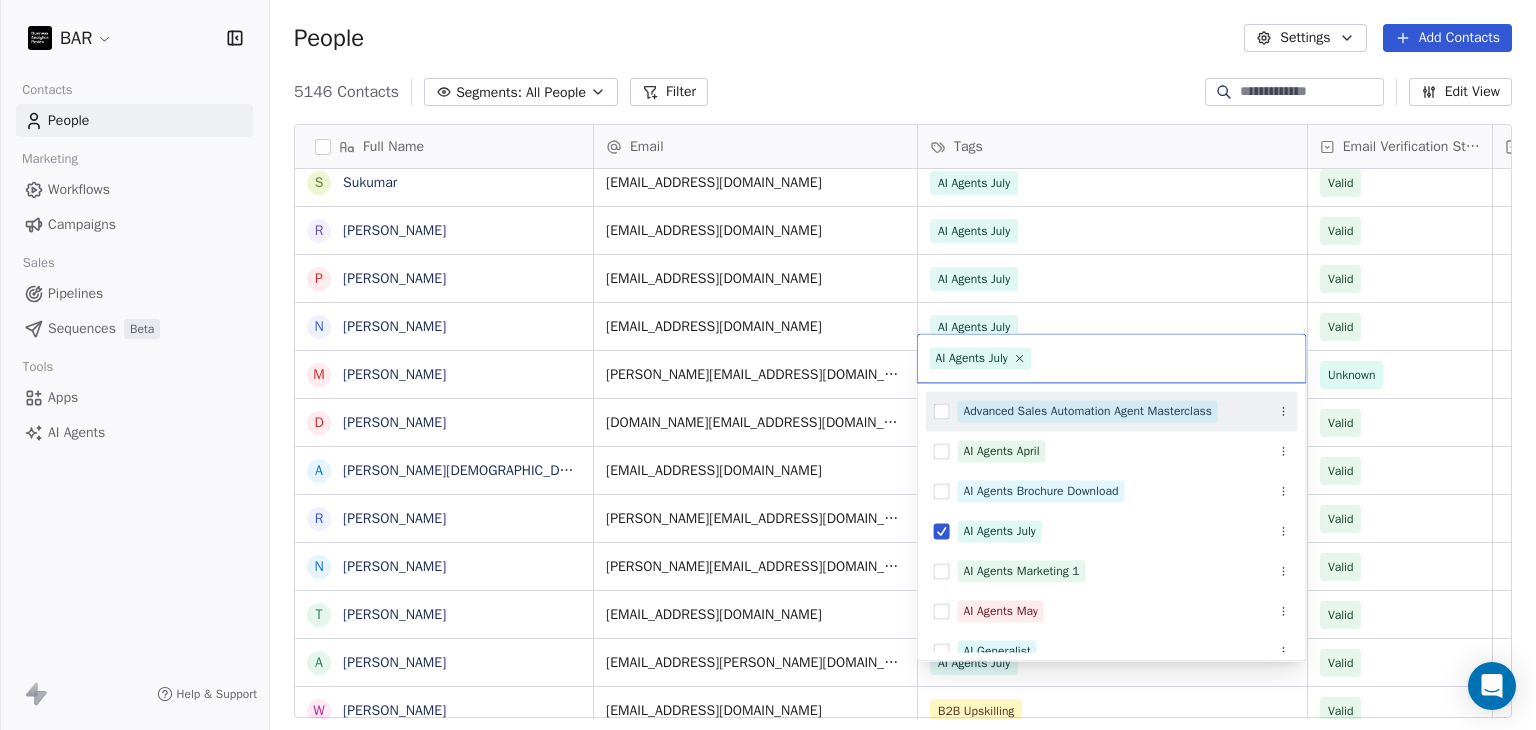 click on "BAR Contacts People Marketing Workflows Campaigns Sales Pipelines Sequences Beta Tools Apps AI Agents Help & Support People Settings  Add Contacts 5146 Contacts Segments: All People Filter  Edit View Tag Add to Sequence Full Name g gpt4oimageprompt o offchess y yardpro i indiegoodies p planmyvacation p pinosave q quizkraft M [PERSON_NAME] D Deepak F Favour [PERSON_NAME] M [PERSON_NAME] [PERSON_NAME] [PERSON_NAME] K [PERSON_NAME] M [PERSON_NAME] J Jackarintr Sasinin A [PERSON_NAME] m [PERSON_NAME] H [PERSON_NAME] Dos [PERSON_NAME] A [PERSON_NAME] [PERSON_NAME] P Pop [PERSON_NAME] R [PERSON_NAME] P [PERSON_NAME] N [PERSON_NAME] M [PERSON_NAME] d deeq [PERSON_NAME] A [PERSON_NAME] R [PERSON_NAME] N [PERSON_NAME] T [PERSON_NAME] A [PERSON_NAME] W [PERSON_NAME] L Like You A [PERSON_NAME] R [PERSON_NAME] C [PERSON_NAME] C [PERSON_NAME] B [PERSON_NAME] L [PERSON_NAME] [PERSON_NAME] M [PERSON_NAME] E [PERSON_NAME] C [PERSON_NAME] L [PERSON_NAME] S [PERSON_NAME] J [PERSON_NAME] S [PERSON_NAME] C [PERSON_NAME] A [PERSON_NAME] A [PERSON_NAME] M S" at bounding box center (768, 365) 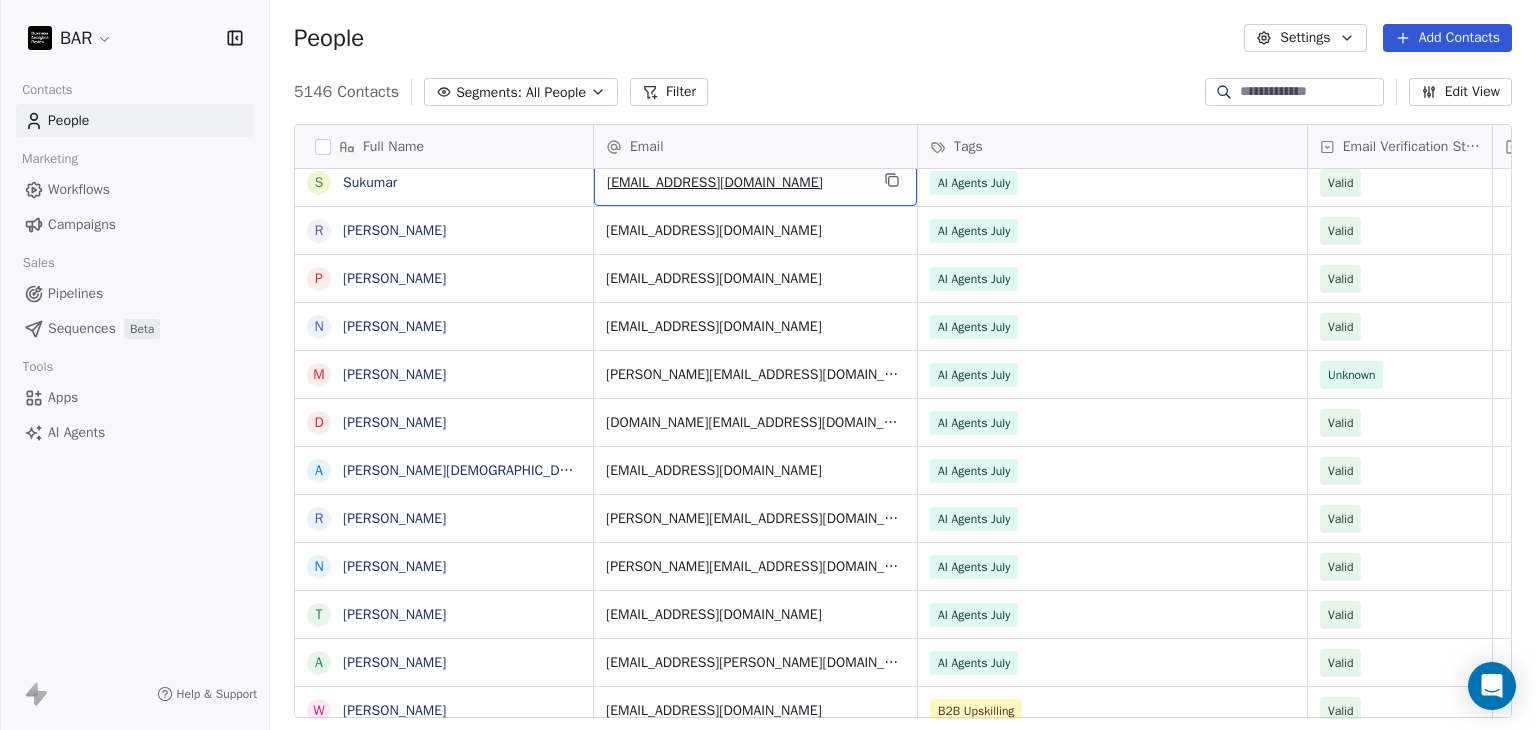 scroll, scrollTop: 1632, scrollLeft: 0, axis: vertical 